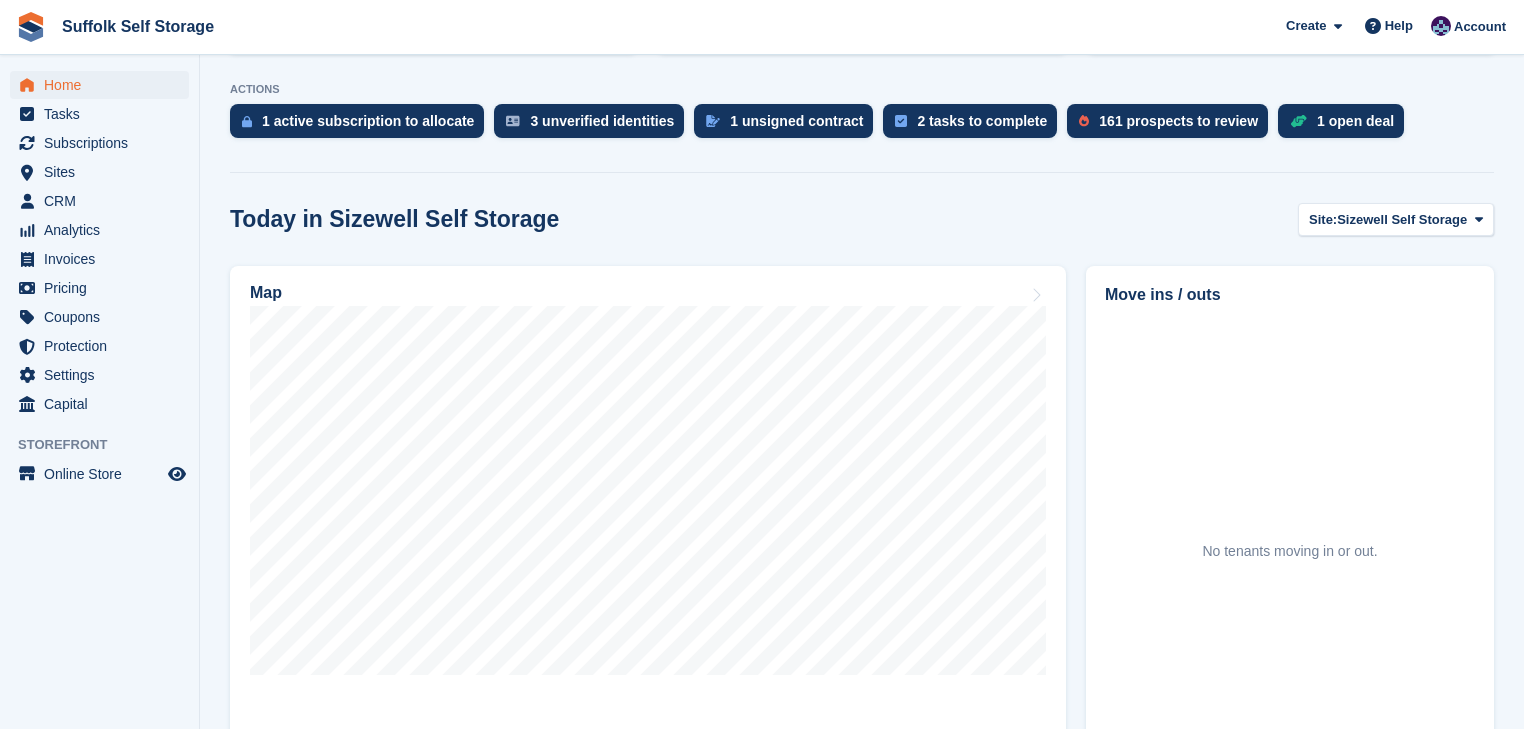 scroll, scrollTop: 400, scrollLeft: 0, axis: vertical 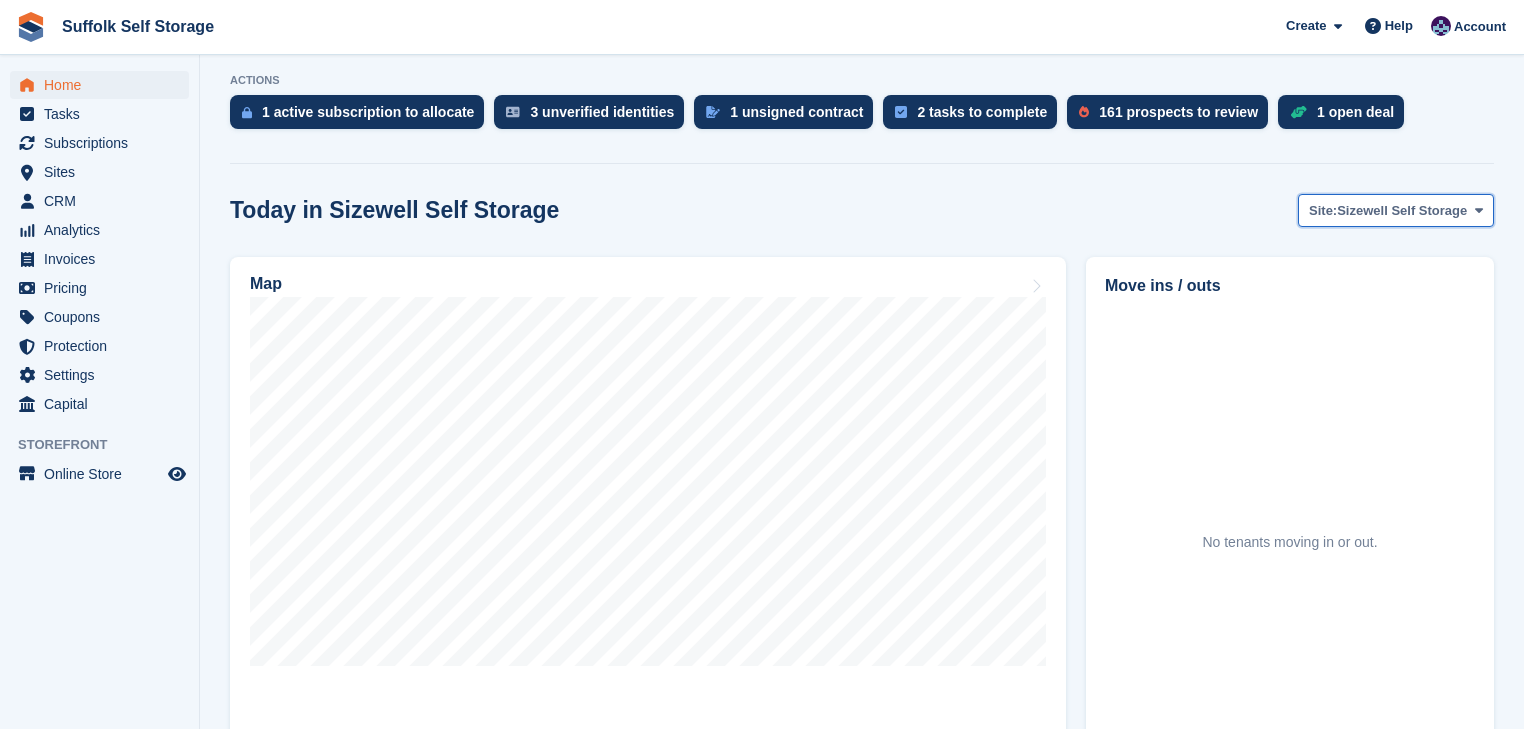 click on "Sizewell Self Storage" at bounding box center (1402, 211) 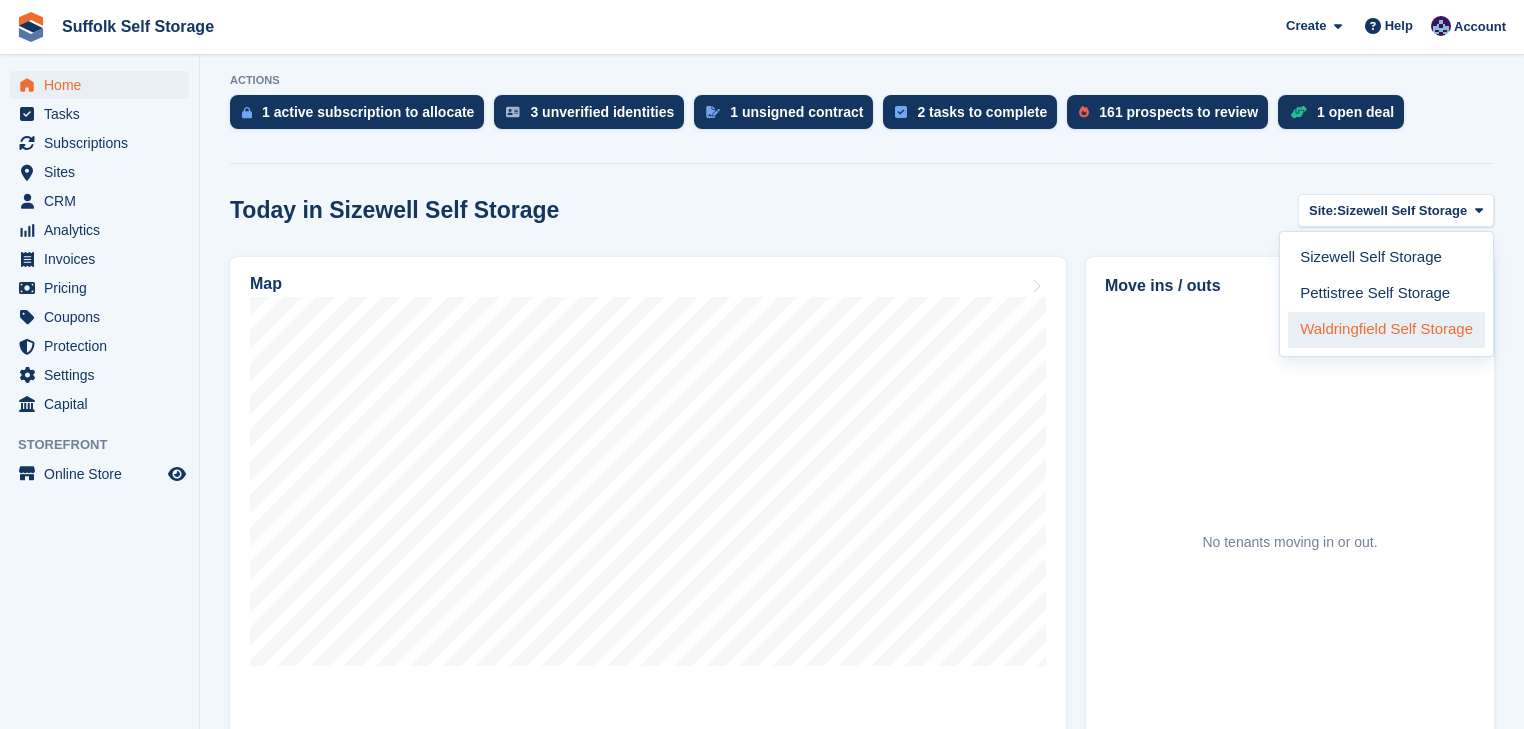 click on "Waldringfield Self Storage" at bounding box center (1386, 330) 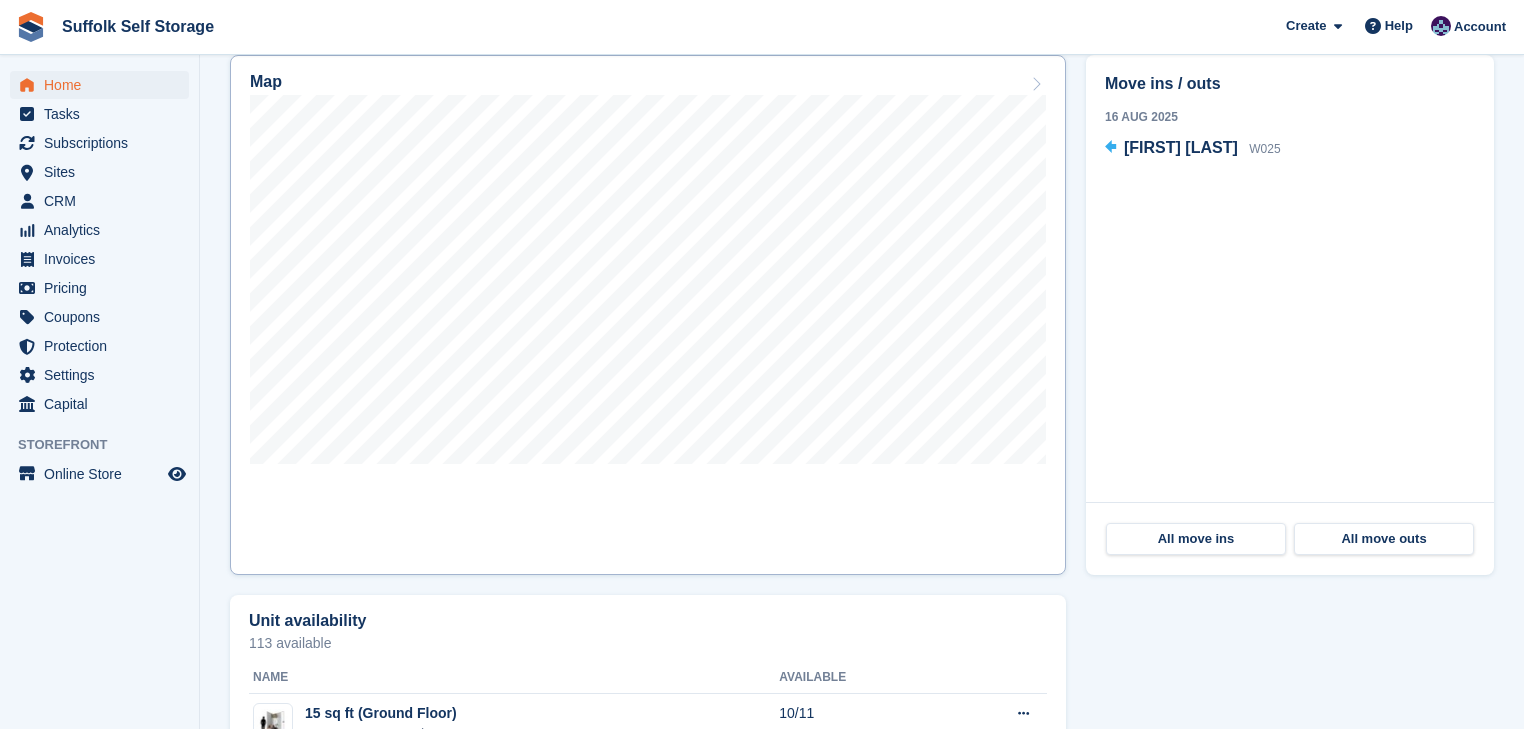 scroll, scrollTop: 640, scrollLeft: 0, axis: vertical 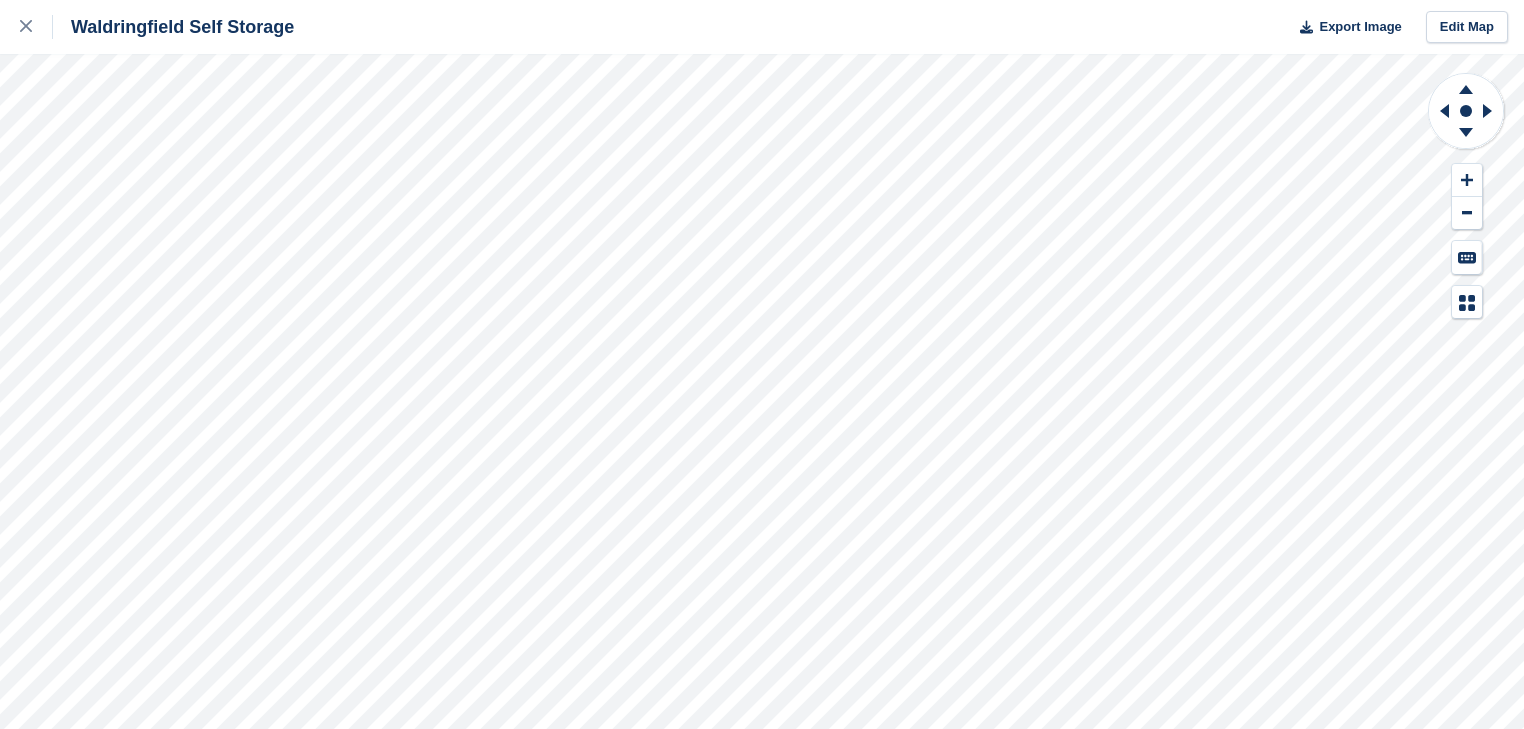 click on "Waldringfield Self Storage Export Image Edit Map" at bounding box center (762, 364) 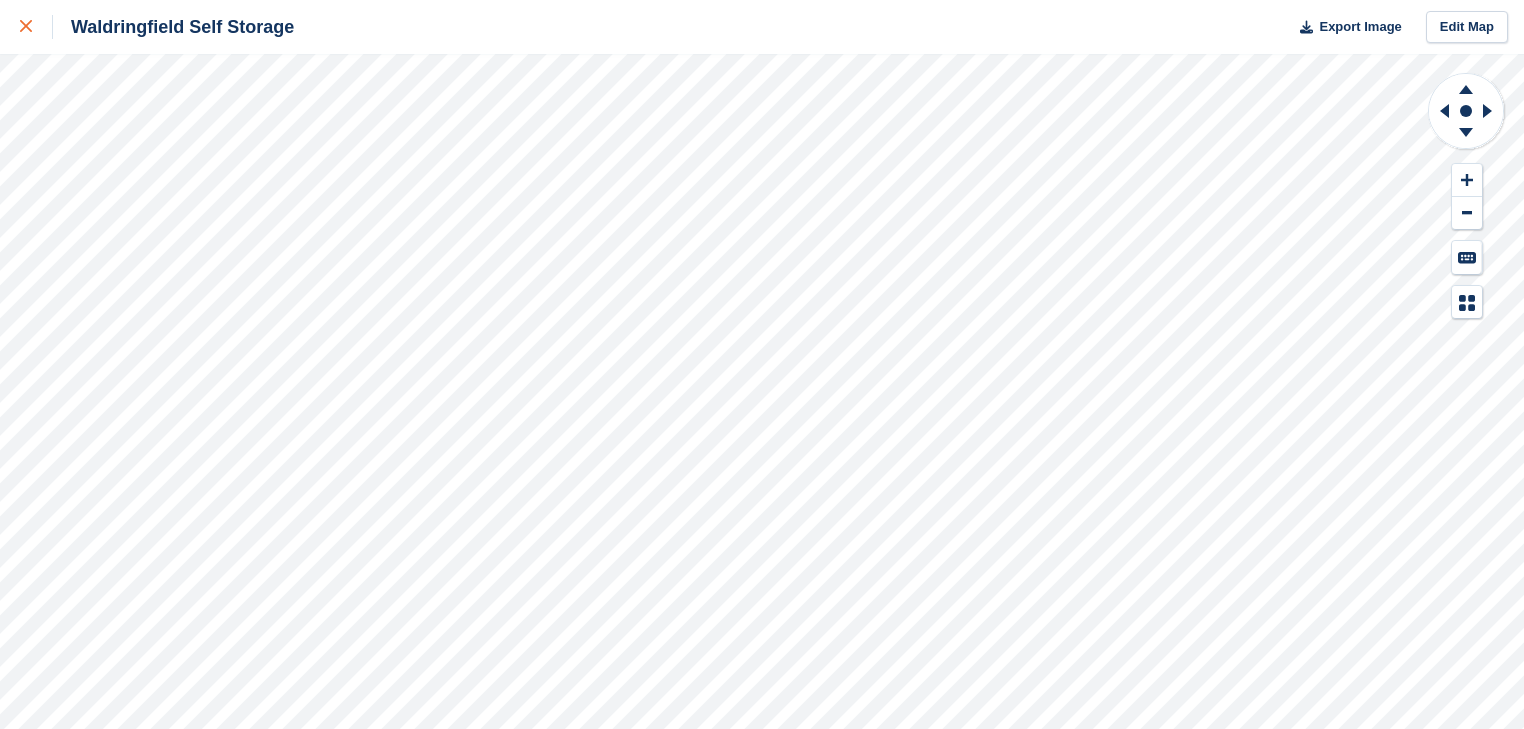 click at bounding box center [36, 27] 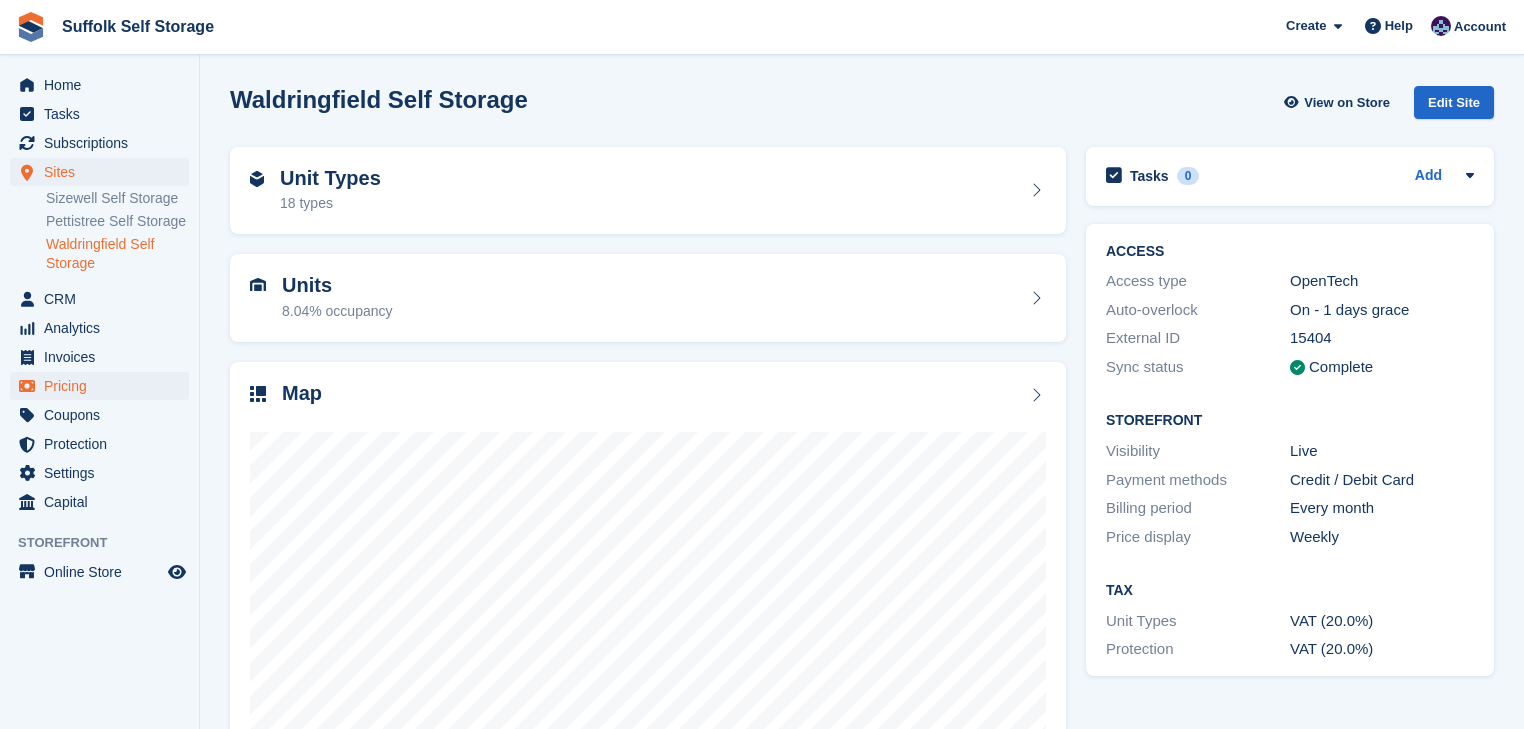 scroll, scrollTop: 0, scrollLeft: 0, axis: both 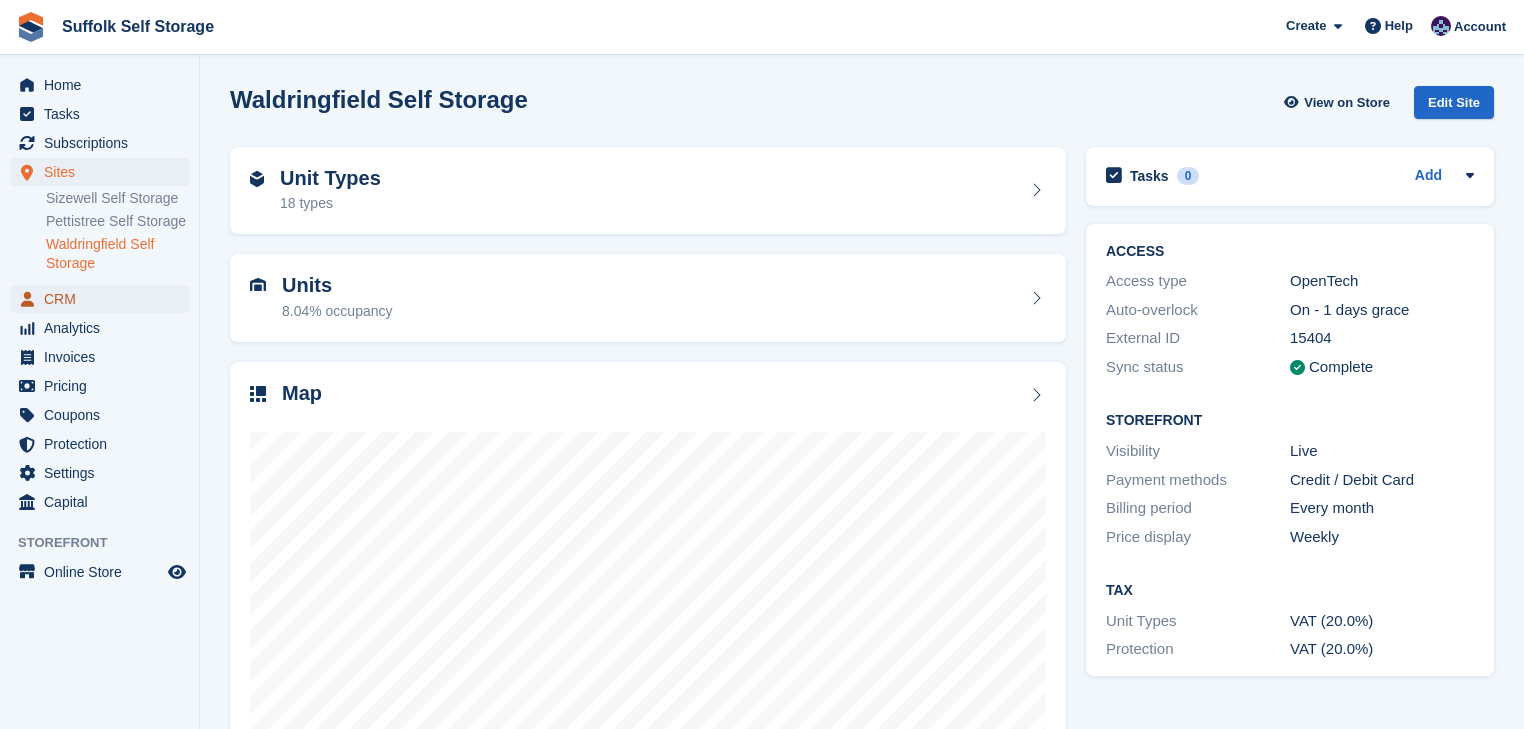 click on "CRM" at bounding box center (104, 299) 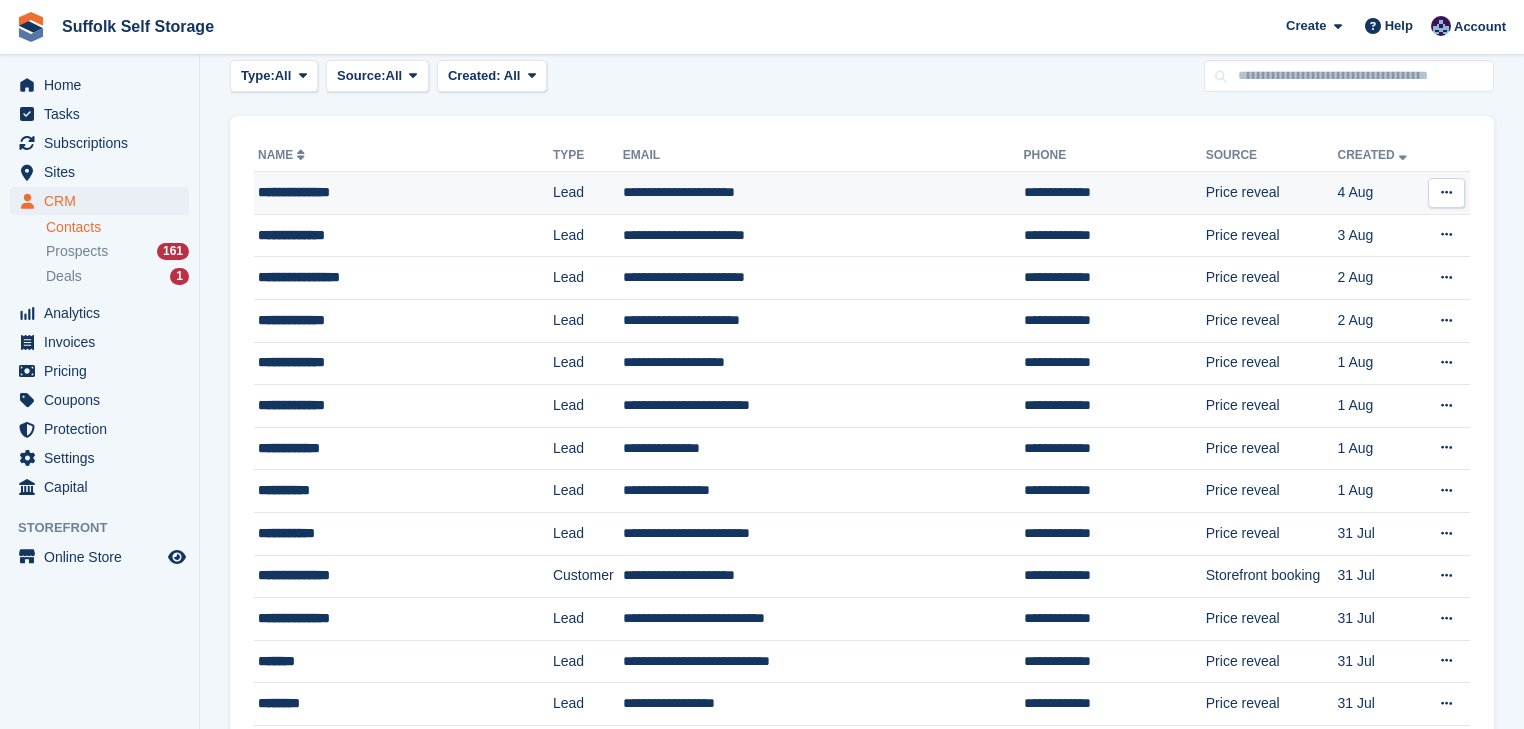 scroll, scrollTop: 0, scrollLeft: 0, axis: both 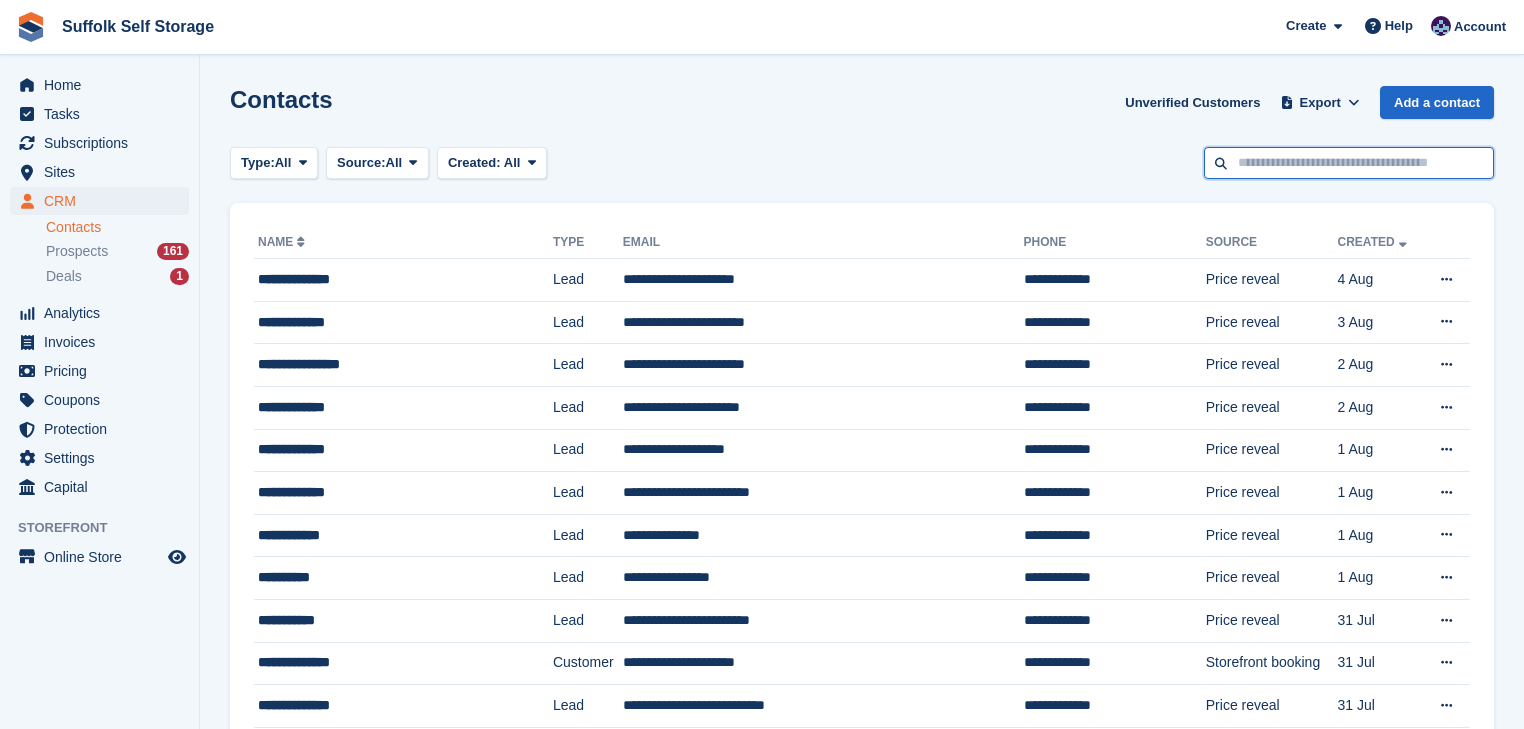 click at bounding box center [1349, 163] 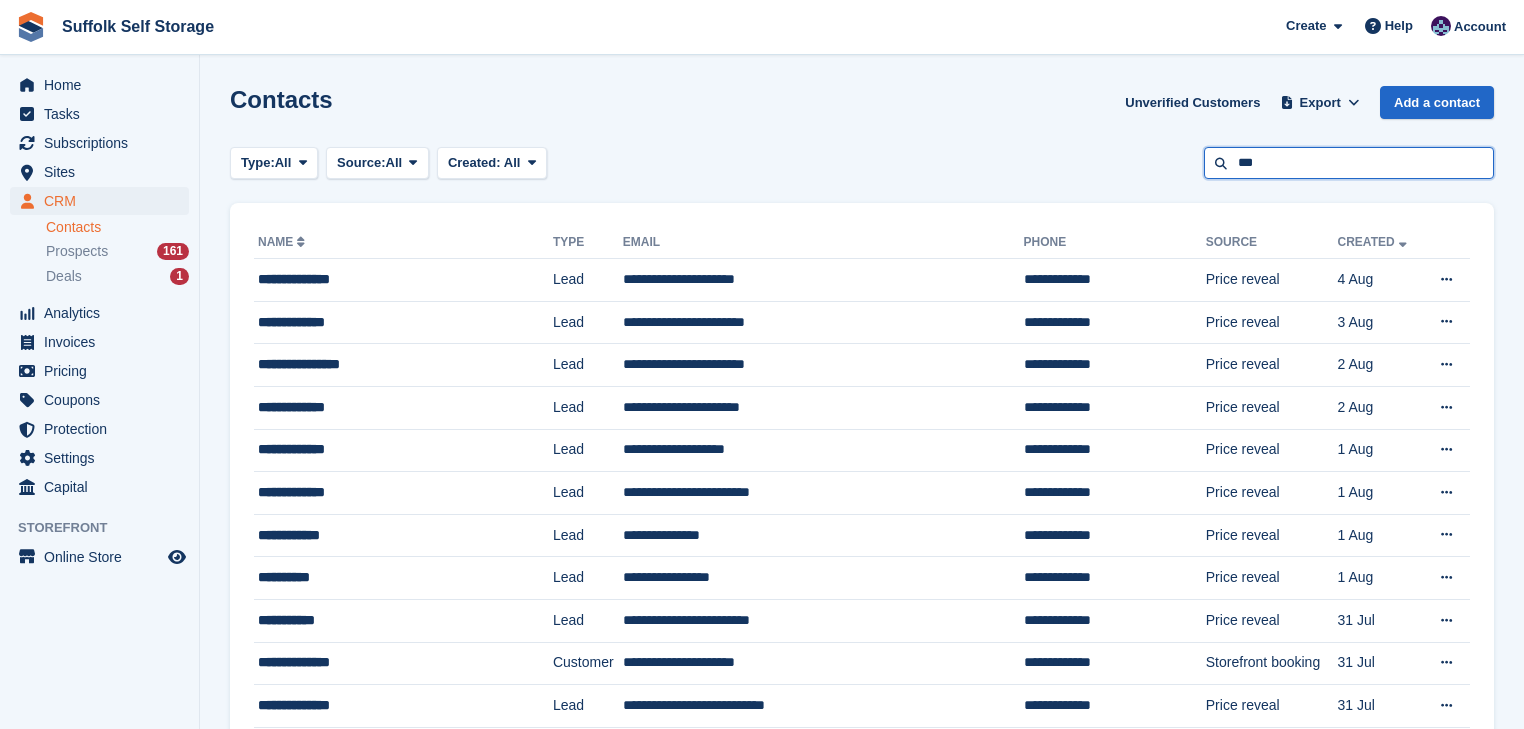 type on "***" 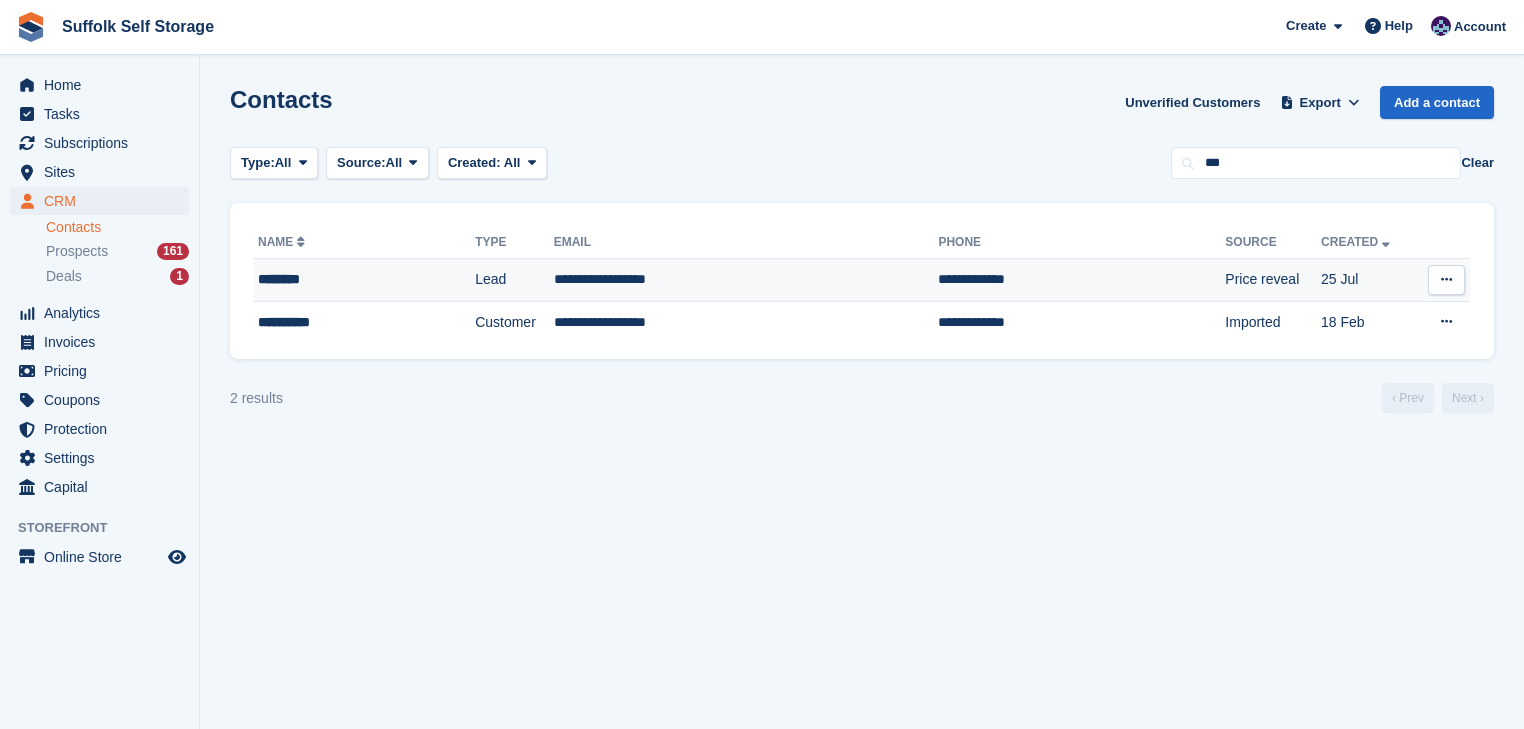 click on "**********" at bounding box center (746, 280) 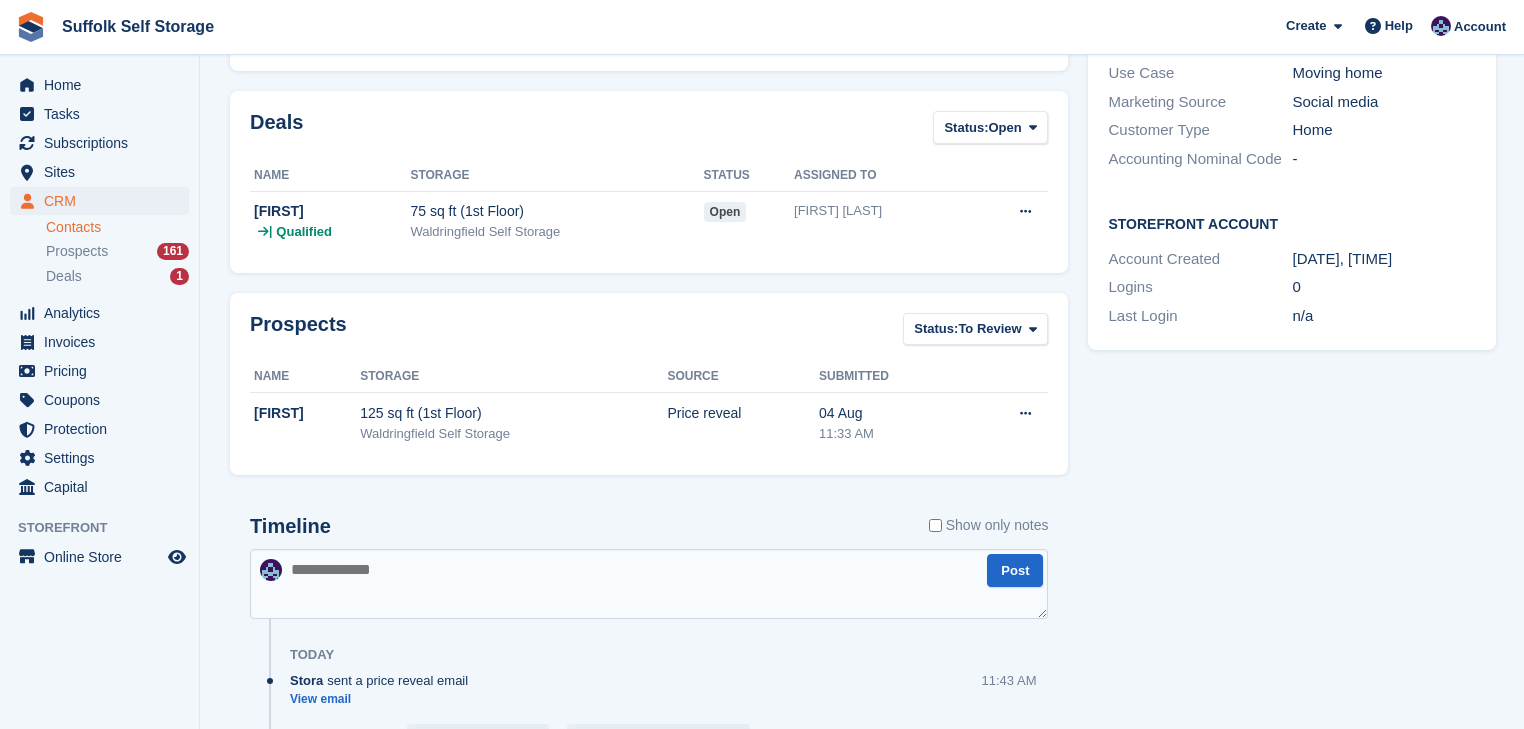 scroll, scrollTop: 400, scrollLeft: 0, axis: vertical 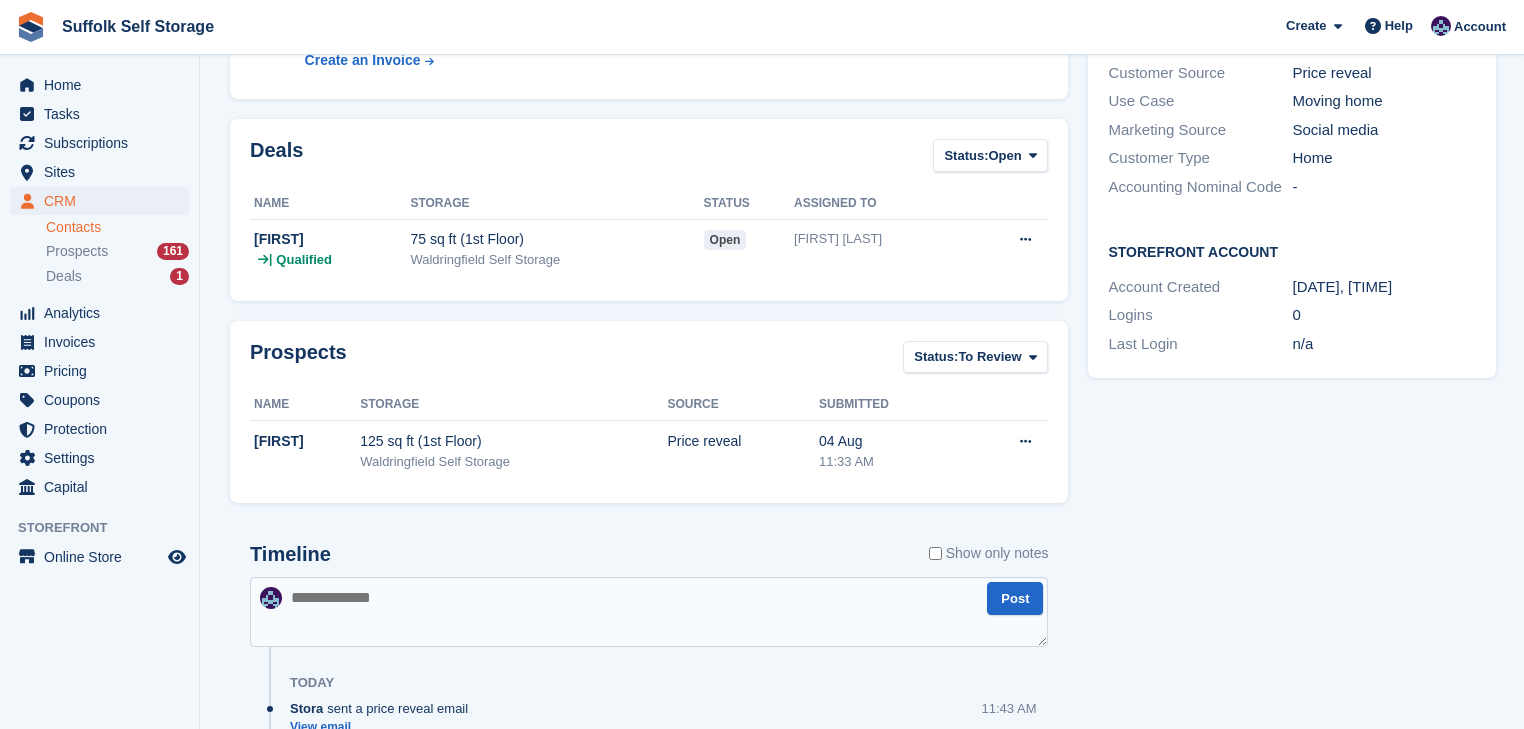 click at bounding box center [649, 612] 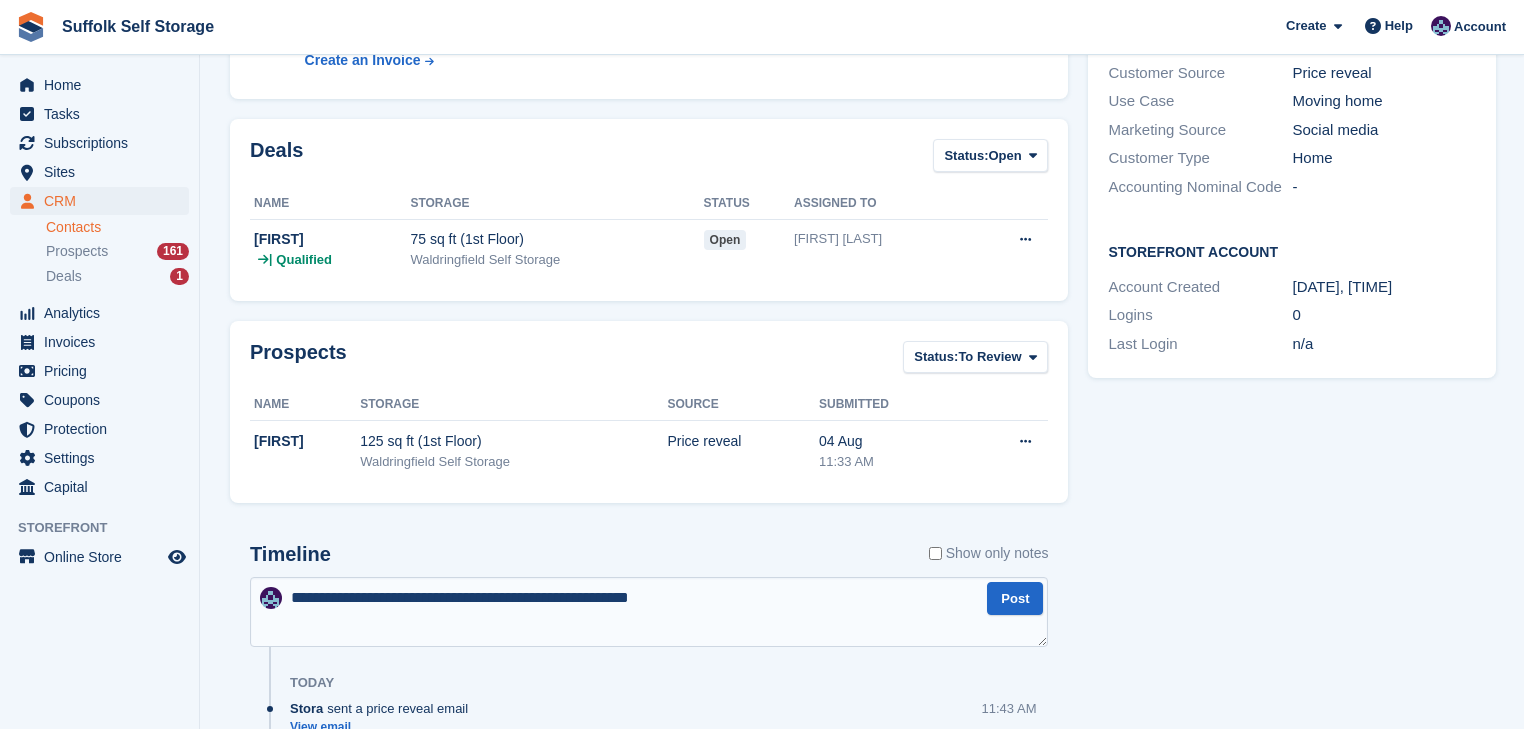 click on "**********" at bounding box center [649, 612] 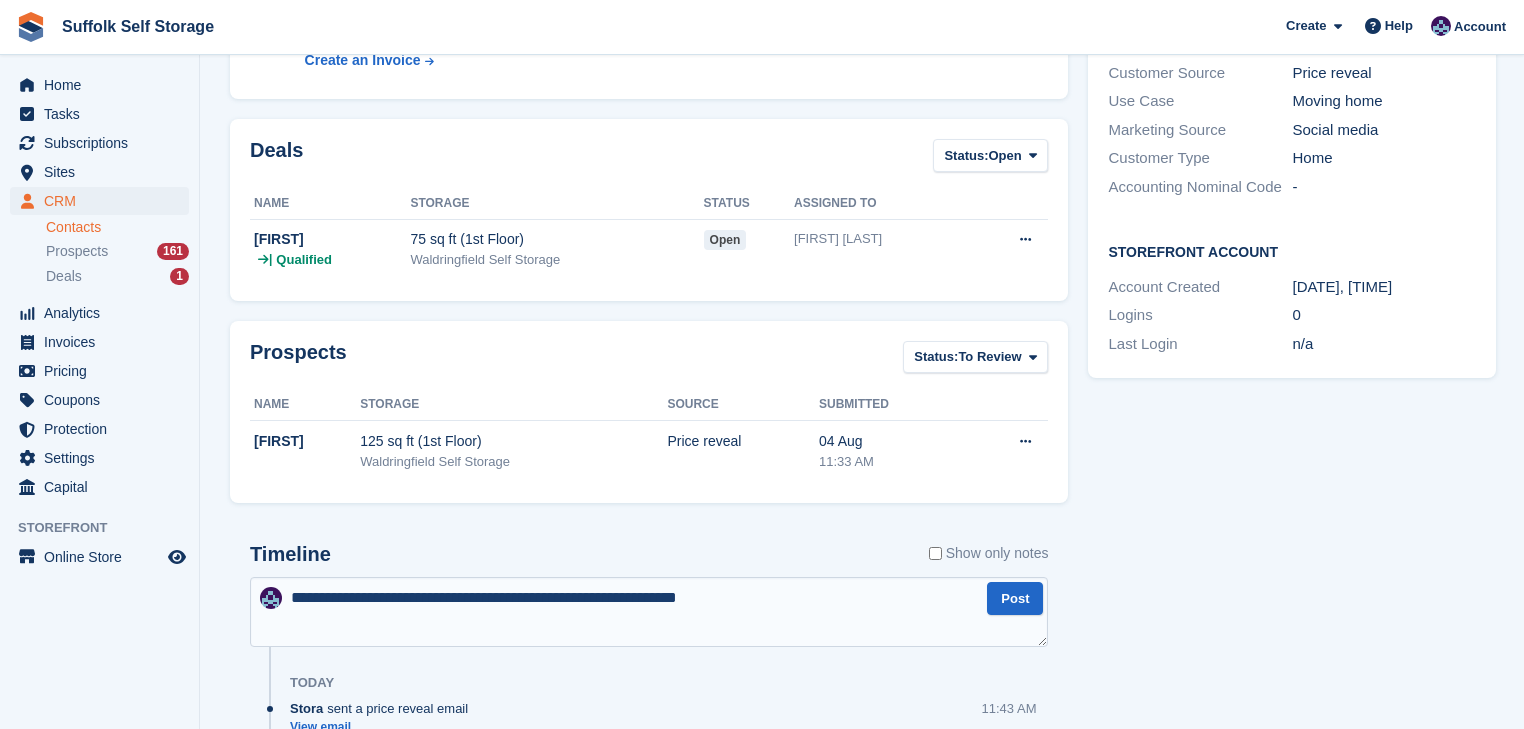 drag, startPoint x: 584, startPoint y: 600, endPoint x: 600, endPoint y: 594, distance: 17.088007 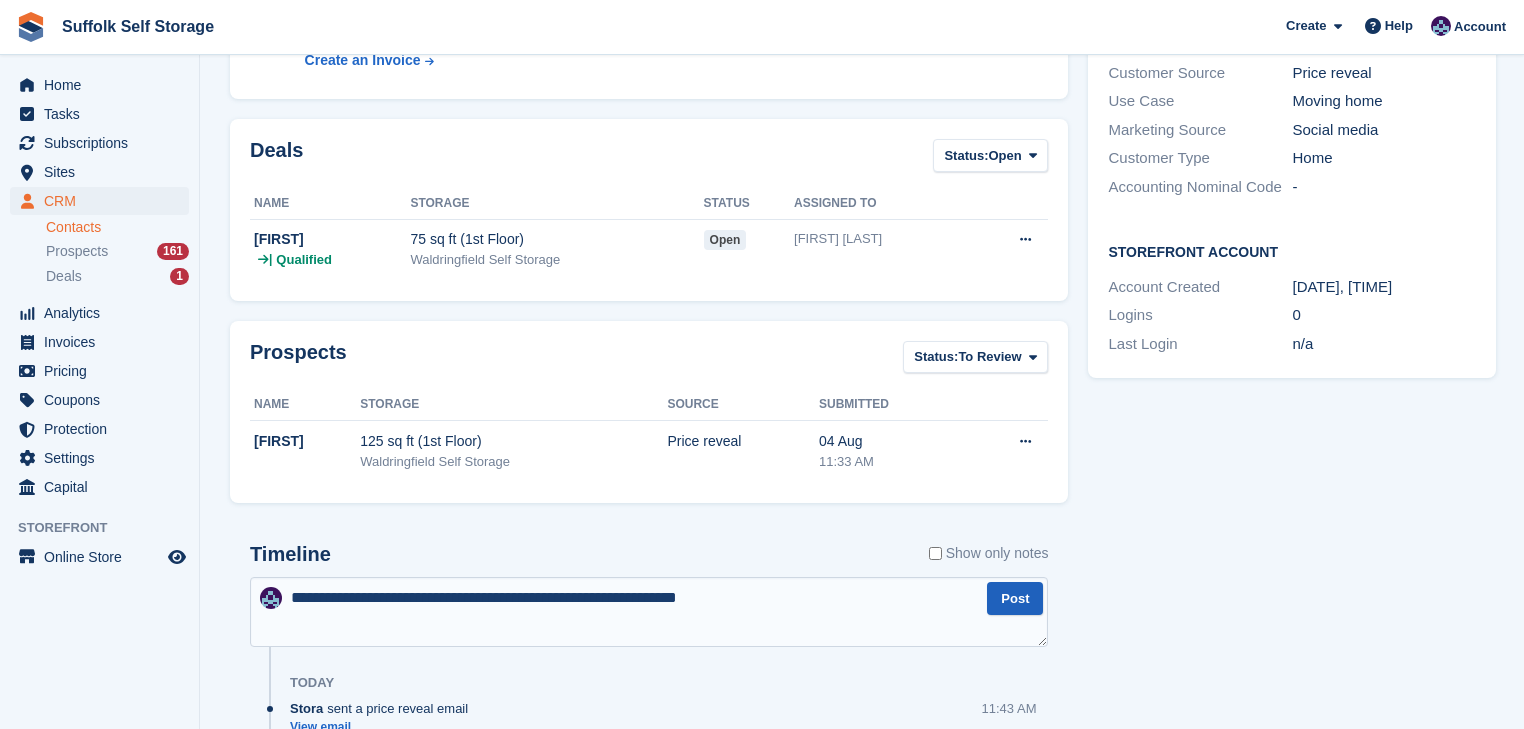 drag, startPoint x: 996, startPoint y: 585, endPoint x: 992, endPoint y: 597, distance: 12.649111 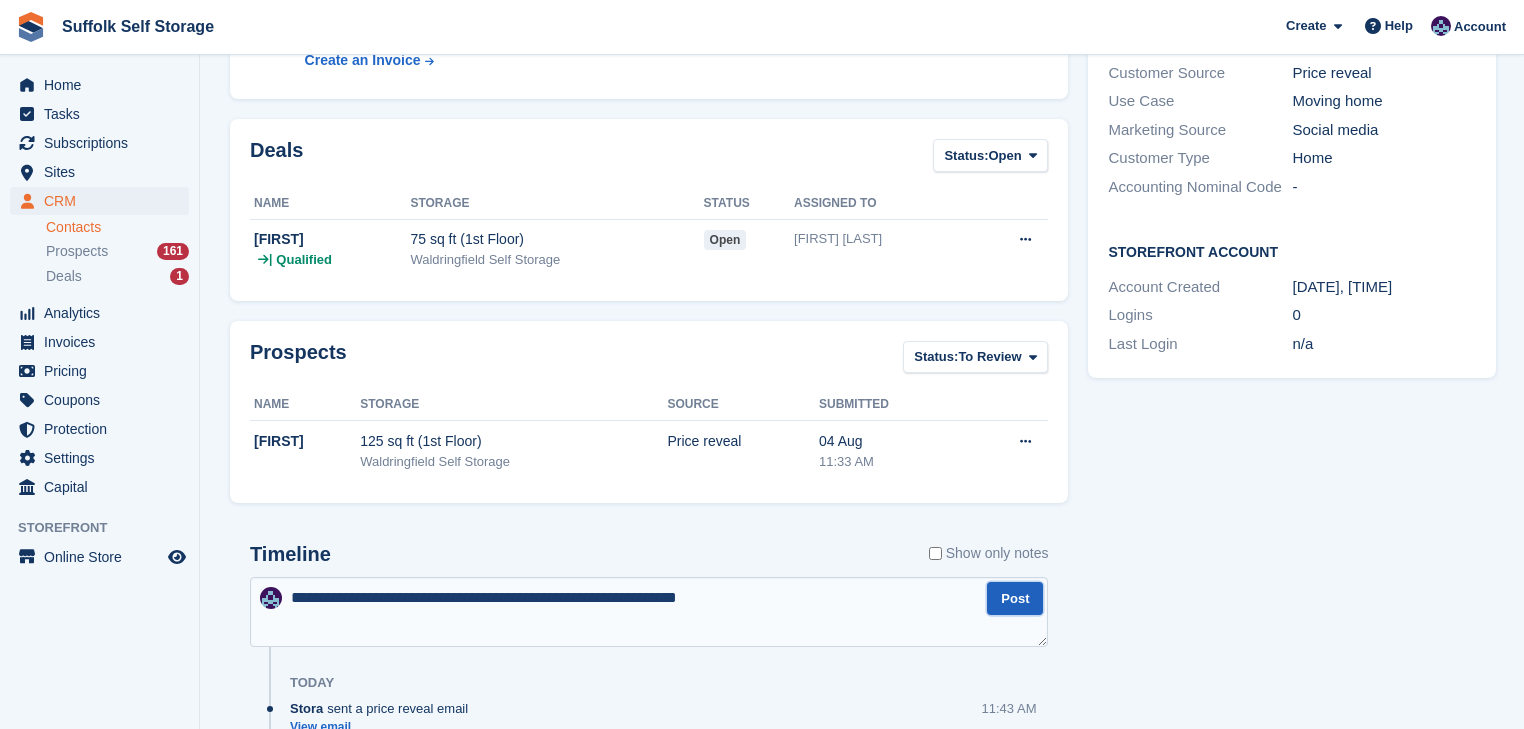 click on "Post" at bounding box center (1015, 598) 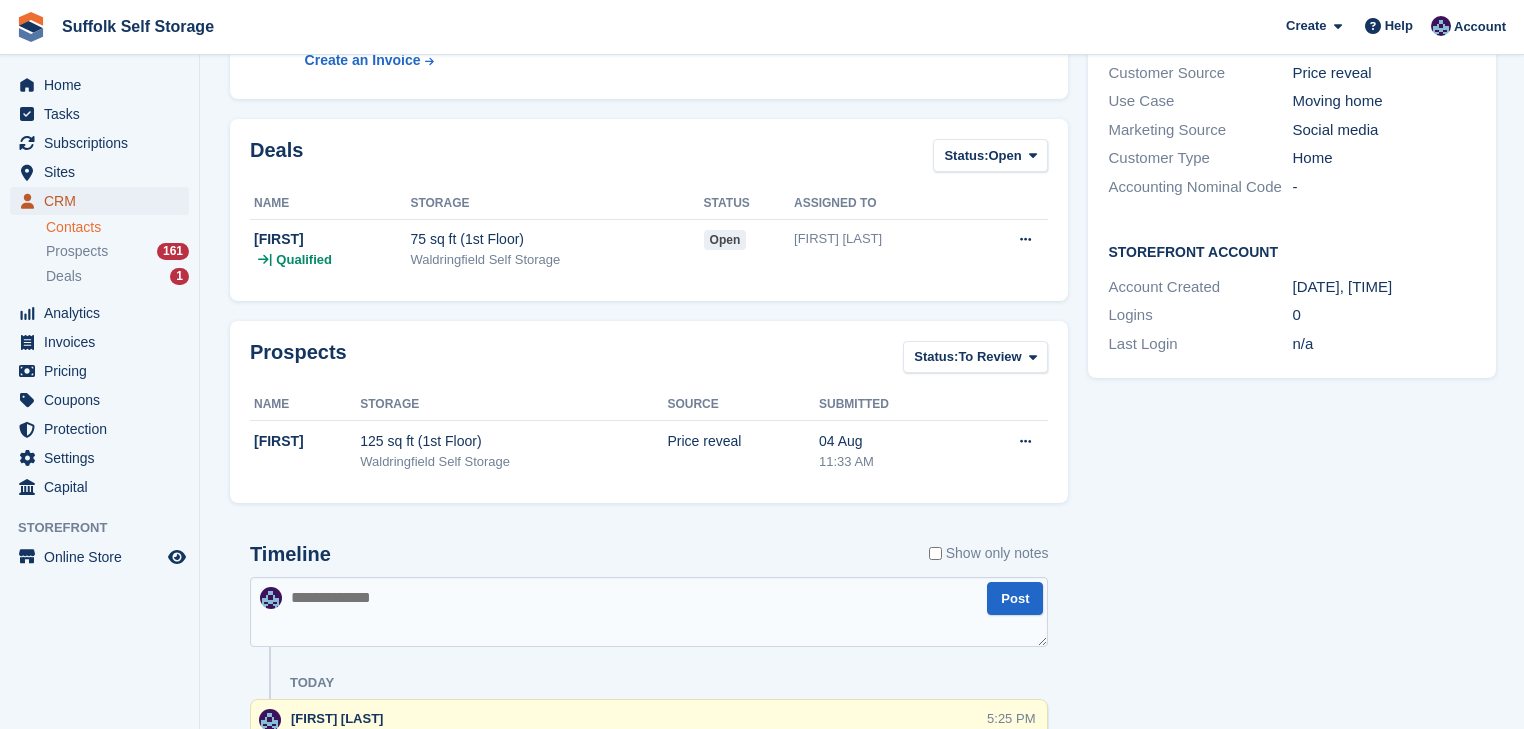 click on "CRM" at bounding box center [104, 201] 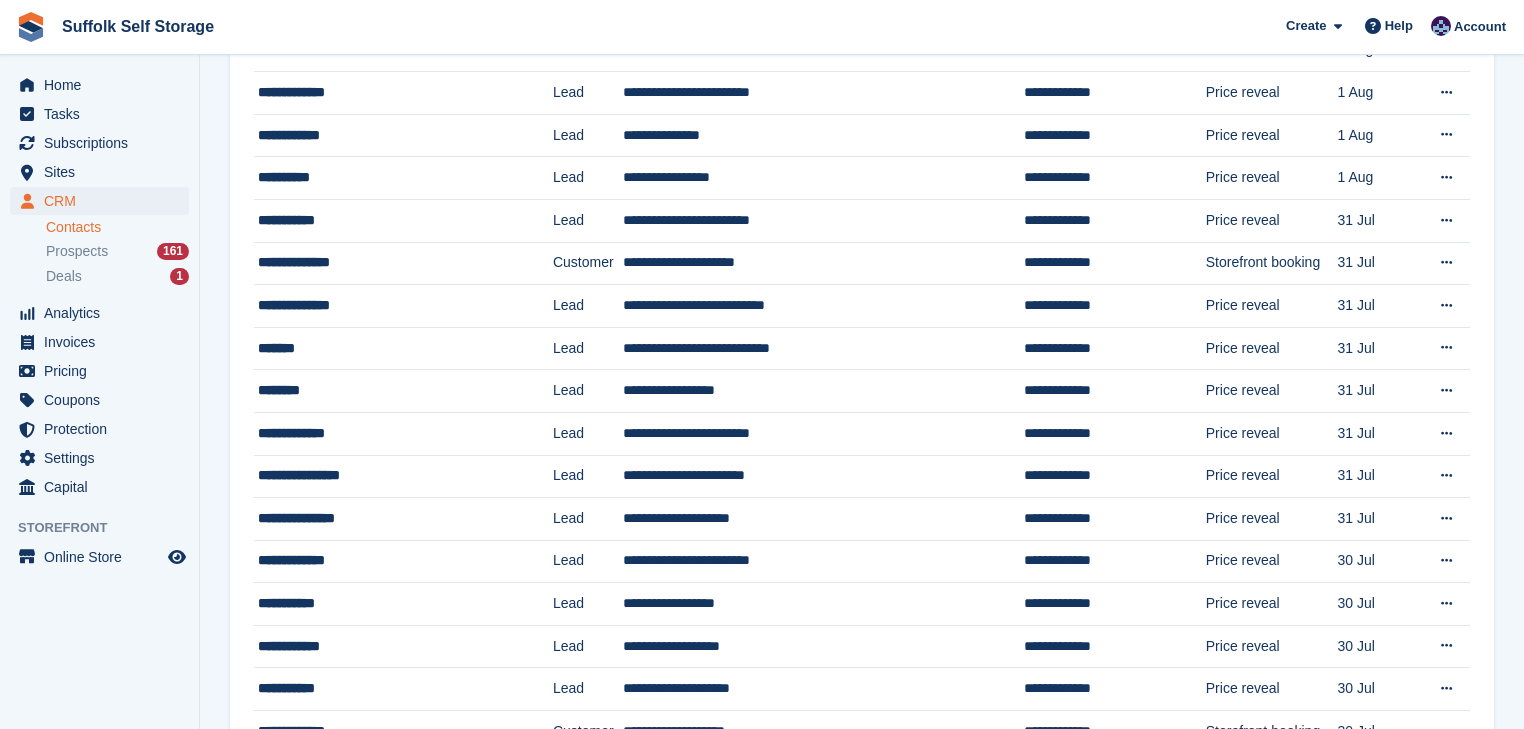 scroll, scrollTop: 0, scrollLeft: 0, axis: both 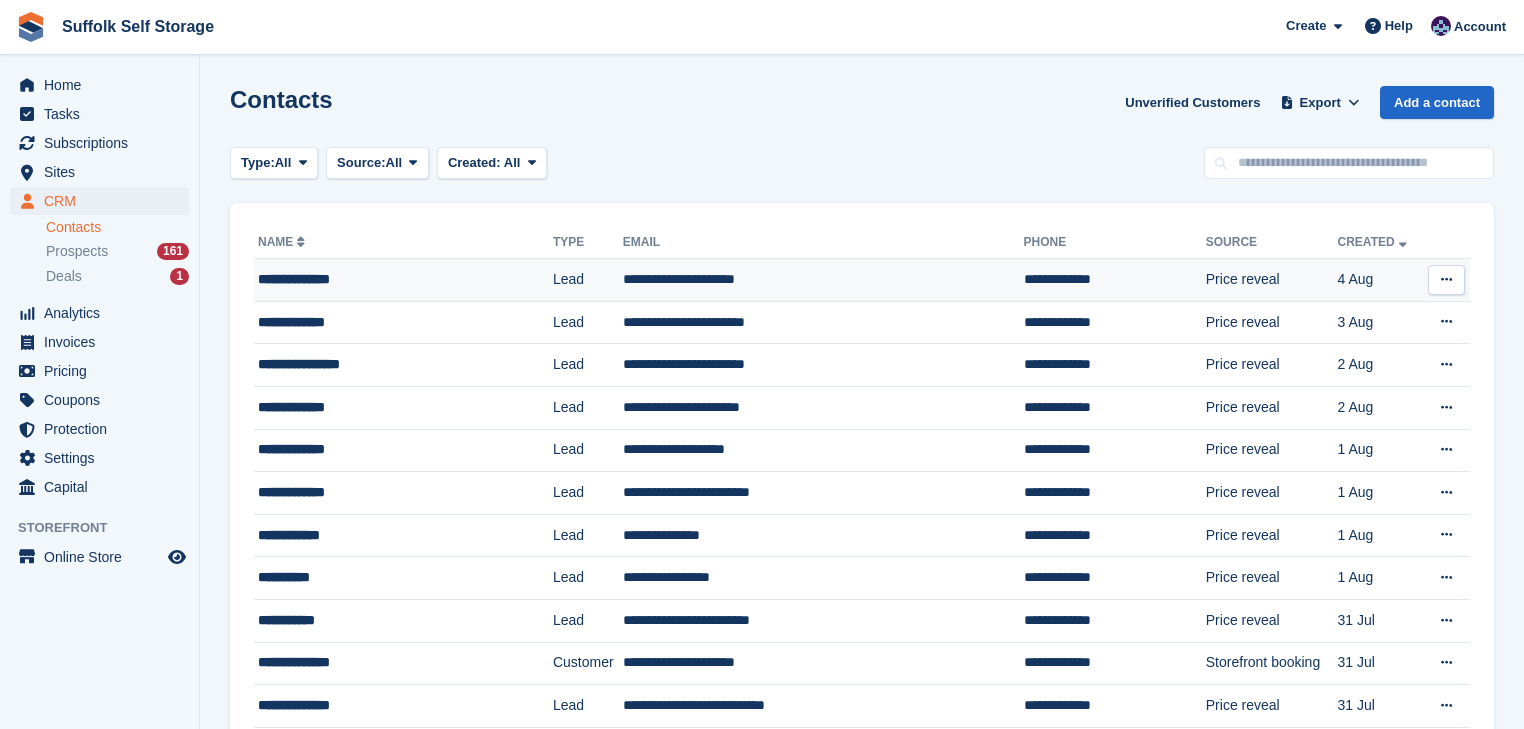 click on "**********" at bounding box center (386, 279) 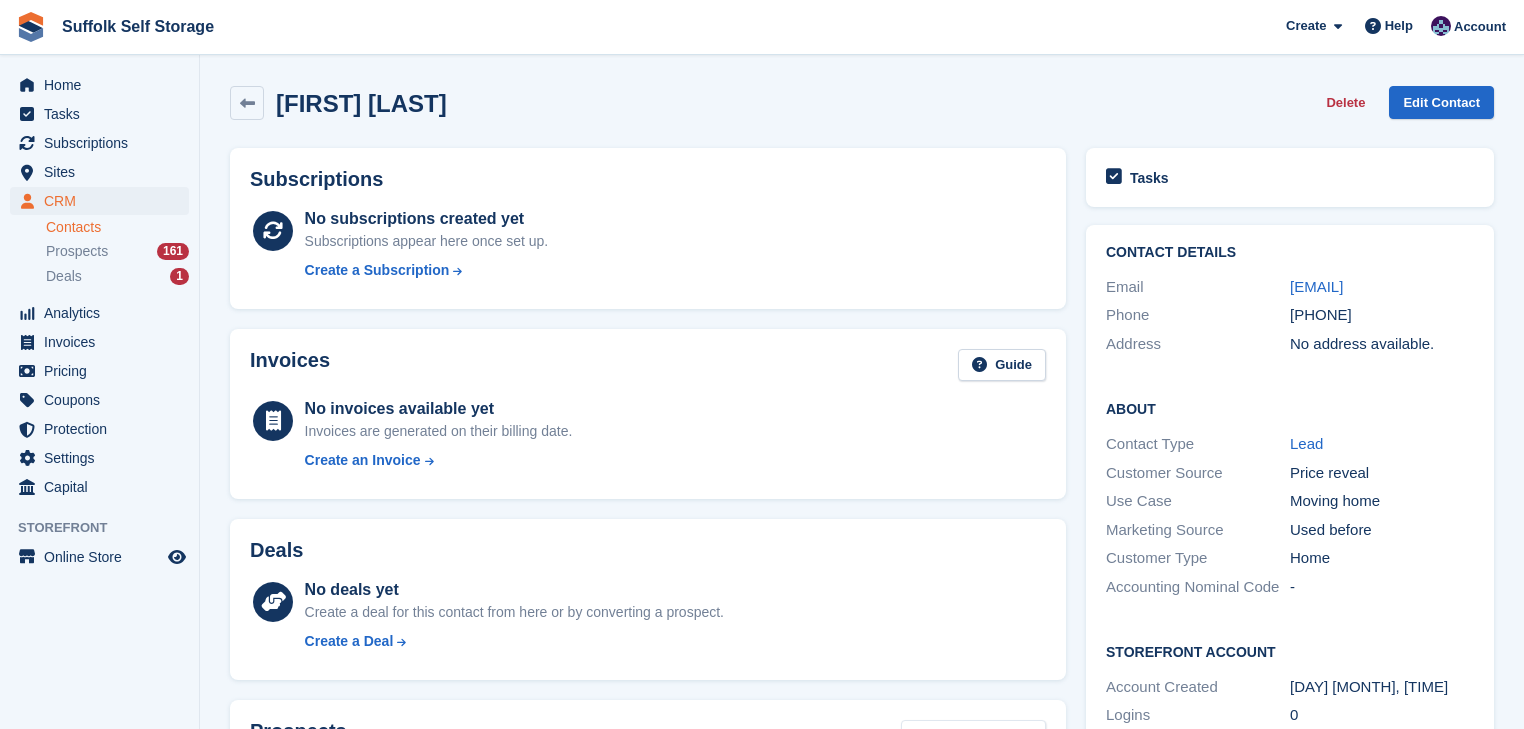 scroll, scrollTop: 0, scrollLeft: 0, axis: both 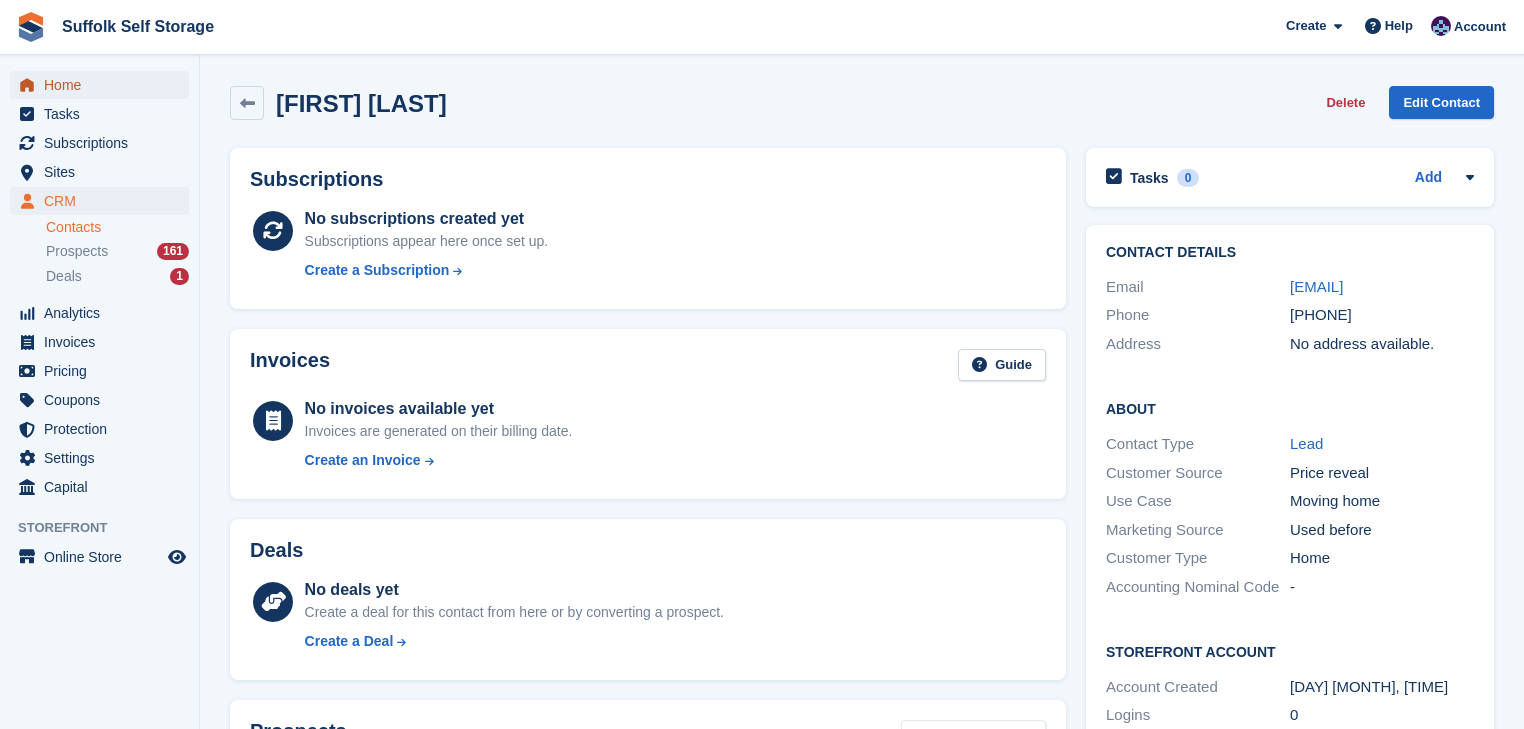 click on "Home" at bounding box center [104, 85] 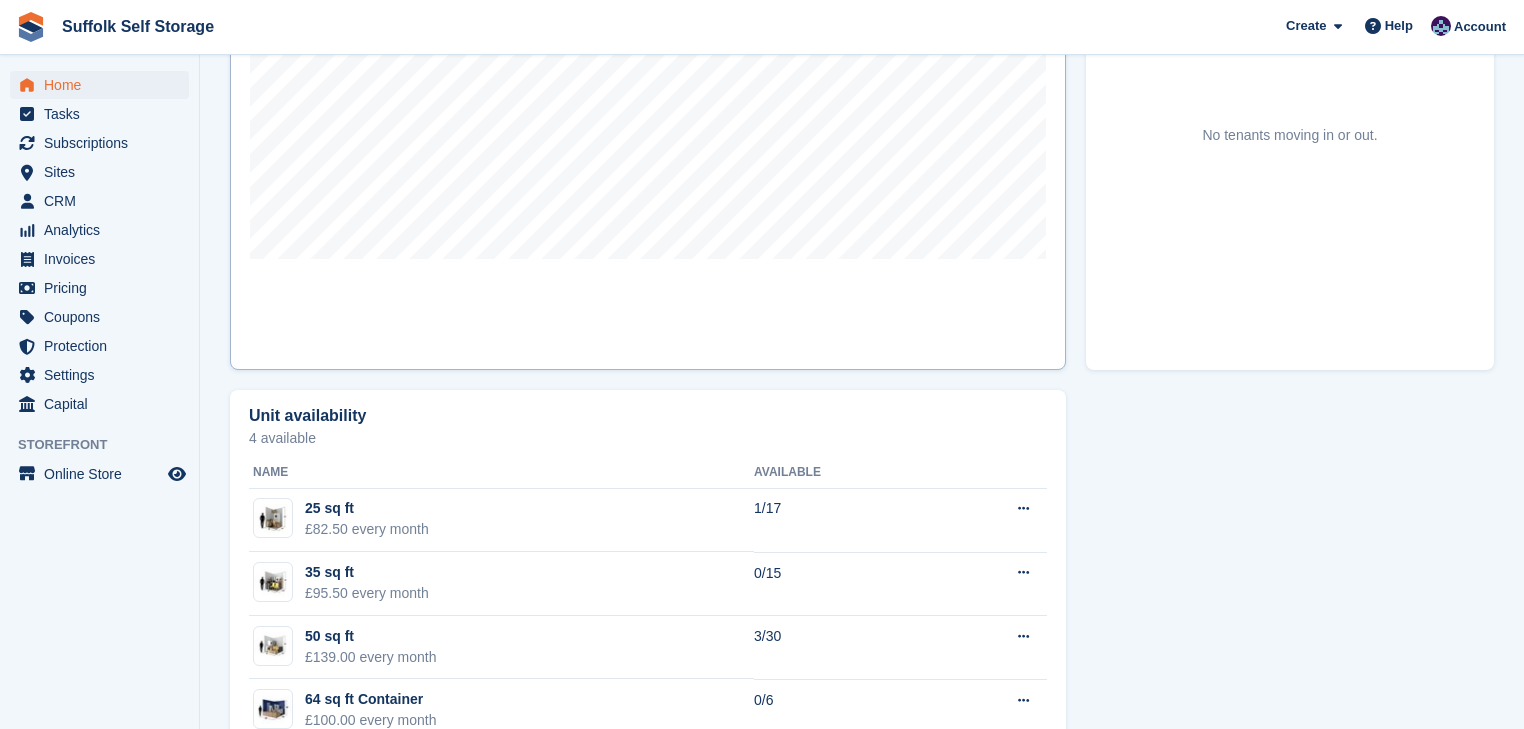scroll, scrollTop: 1040, scrollLeft: 0, axis: vertical 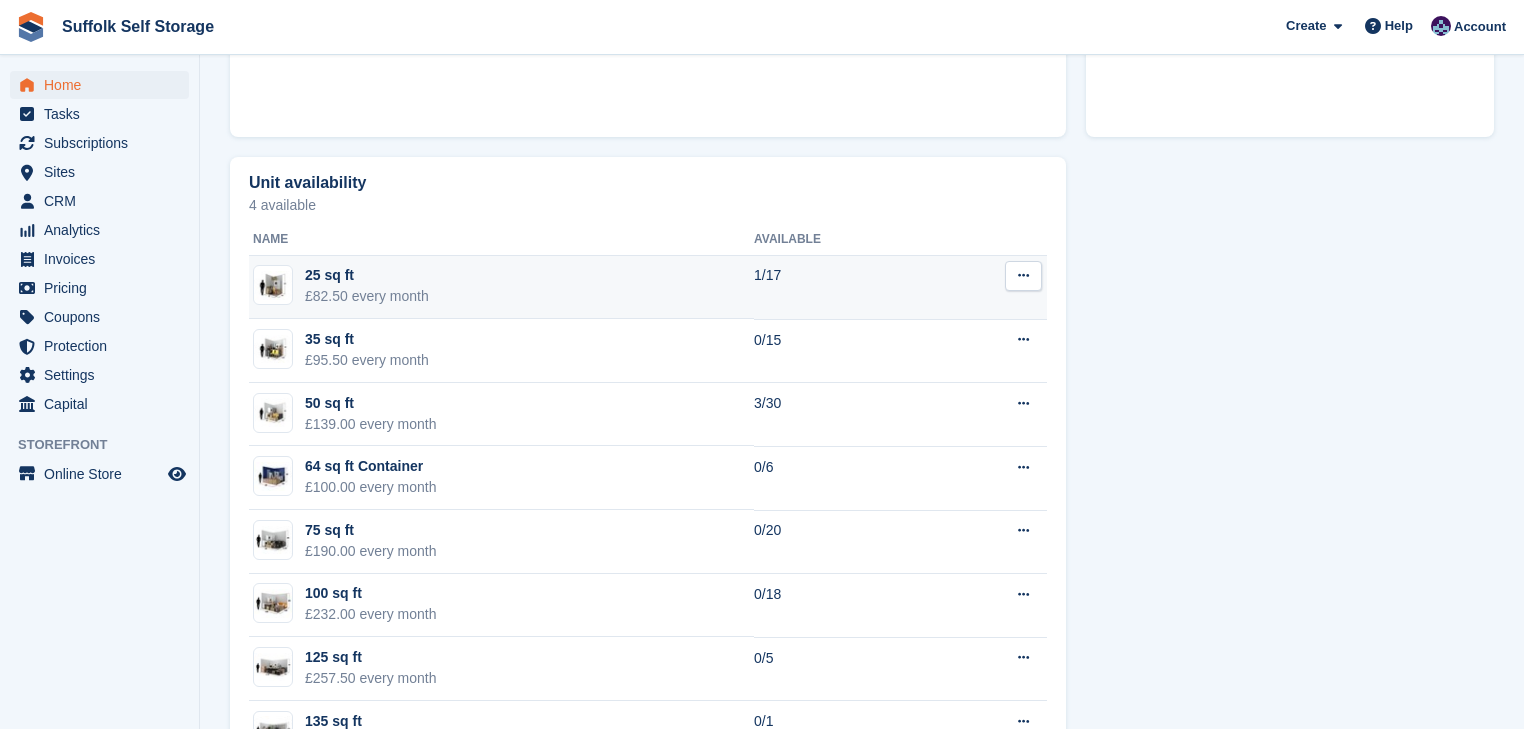 click on "25 sq ft
£82.50 every month" at bounding box center [501, 288] 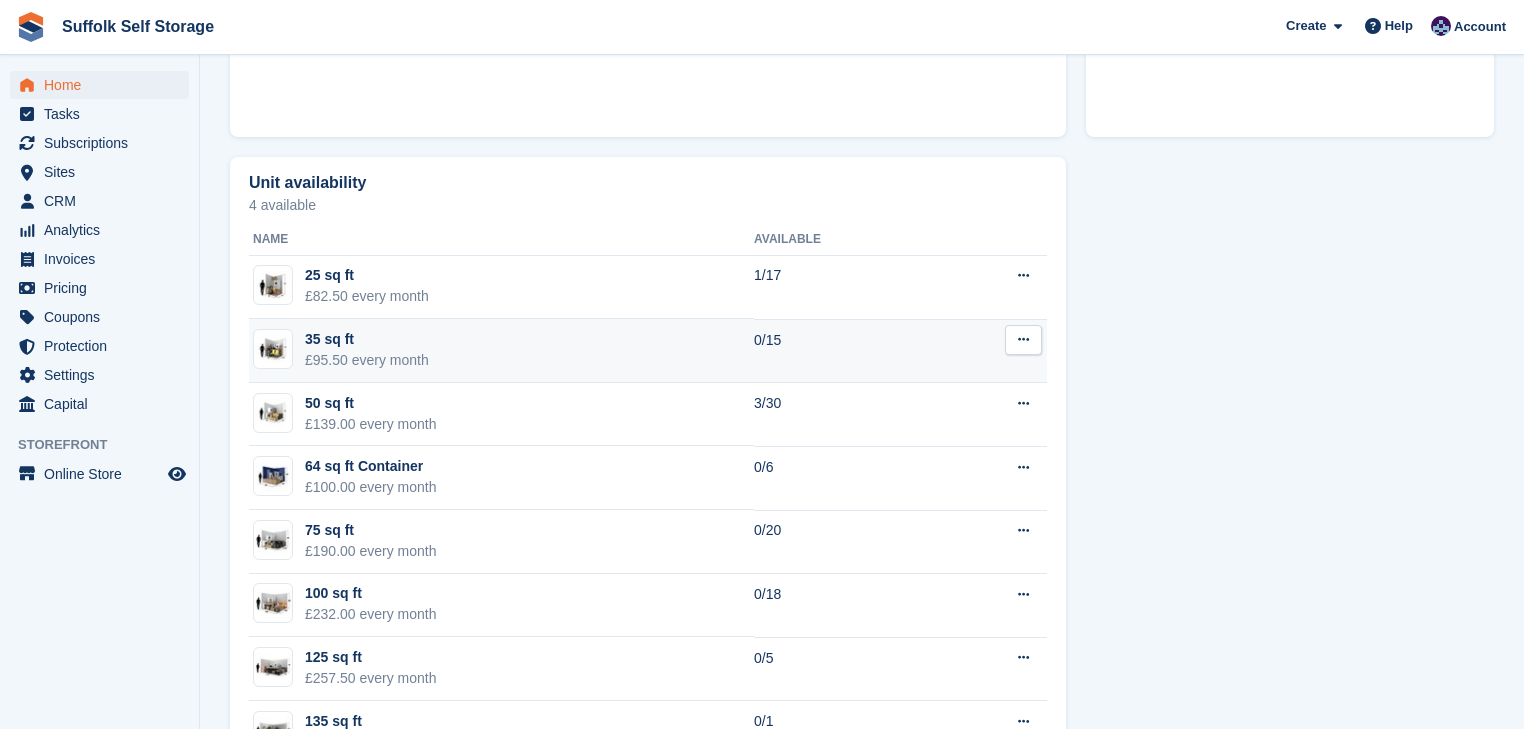 scroll, scrollTop: 1035, scrollLeft: 0, axis: vertical 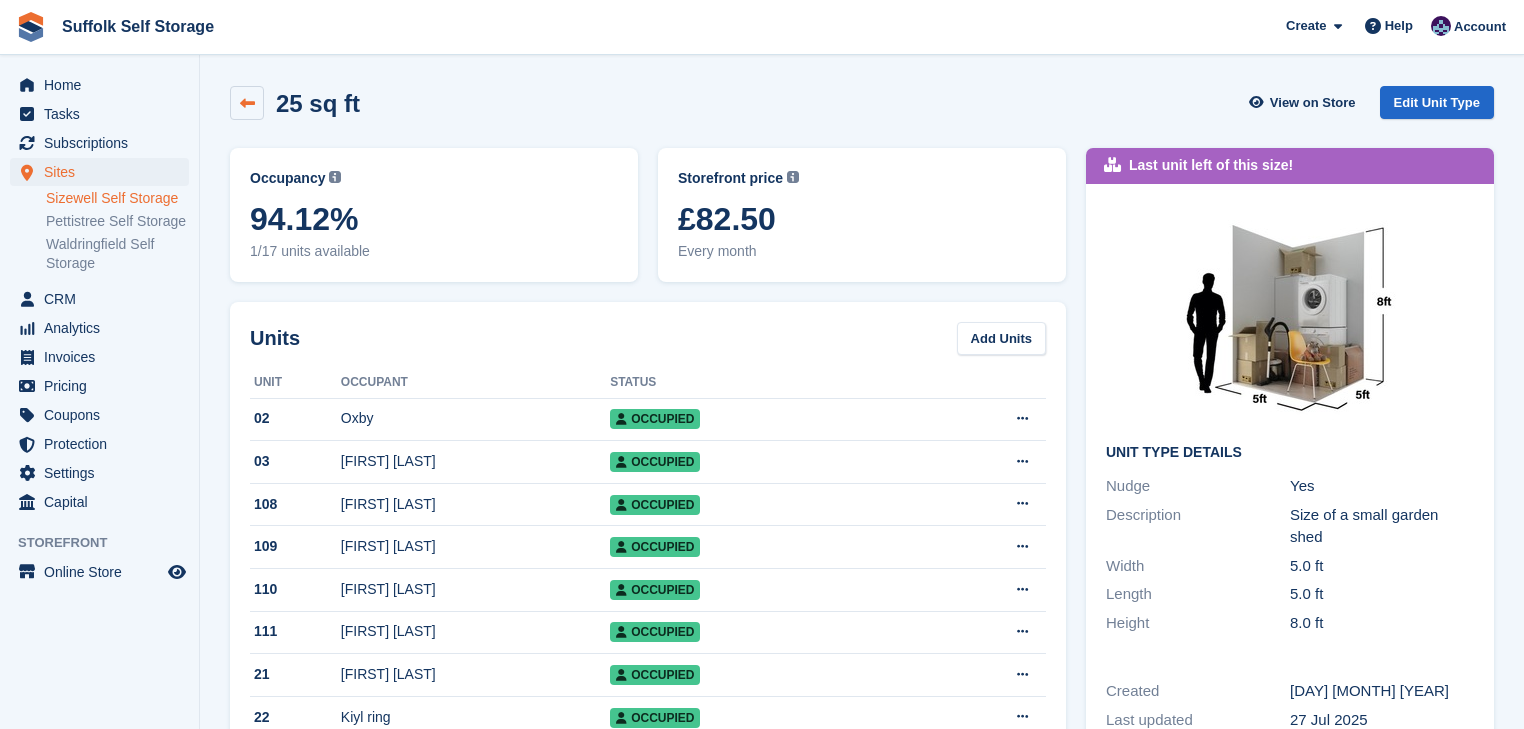 click at bounding box center (247, 103) 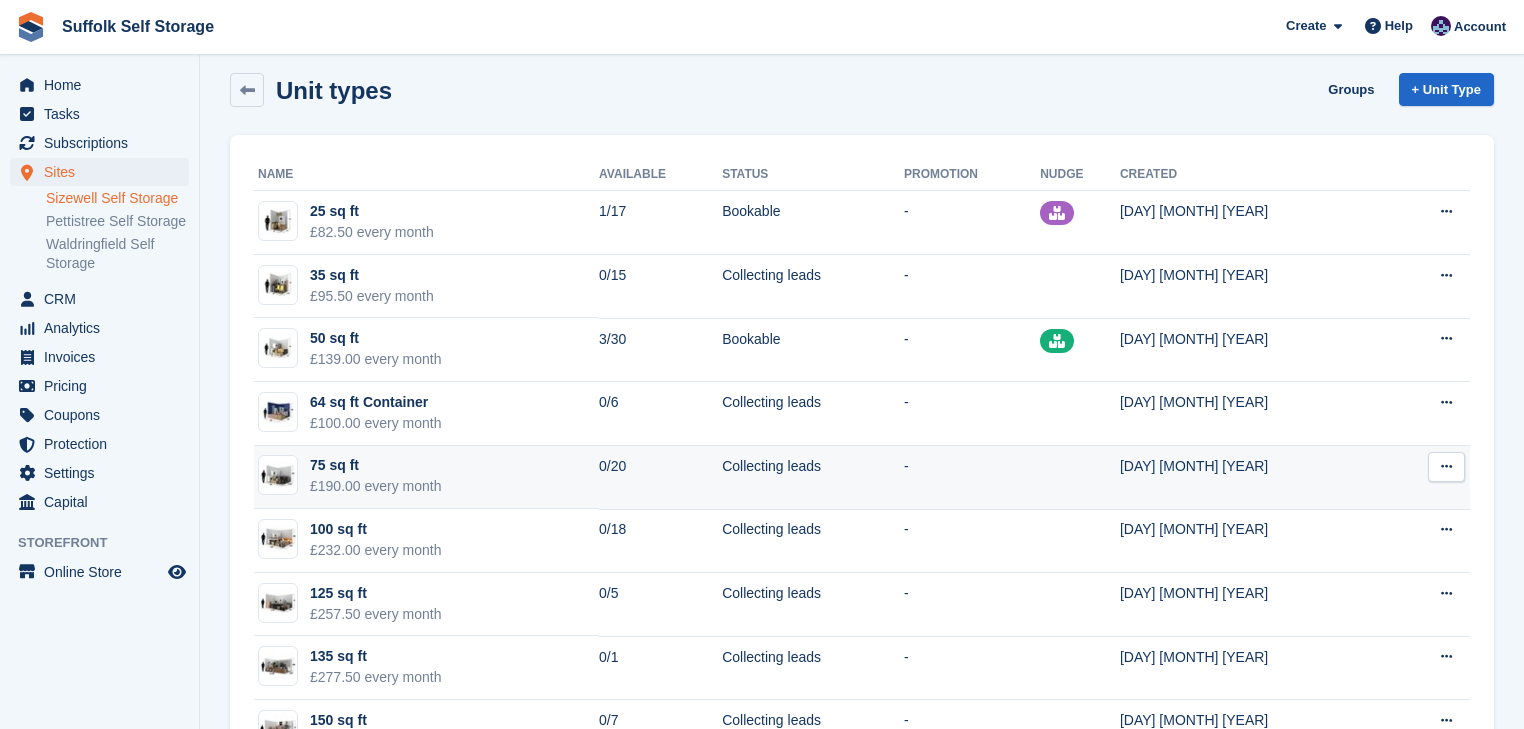 scroll, scrollTop: 0, scrollLeft: 0, axis: both 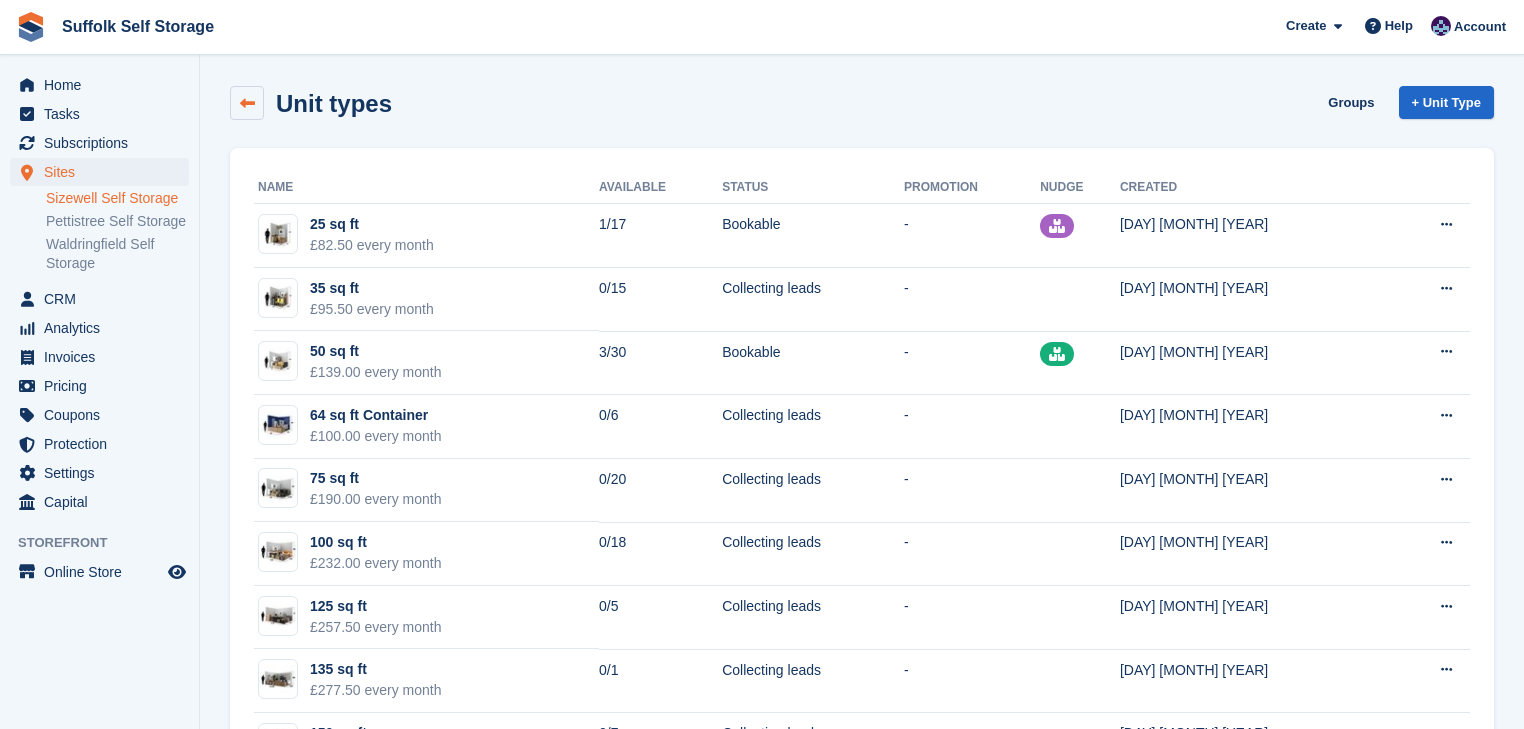 click at bounding box center (247, 103) 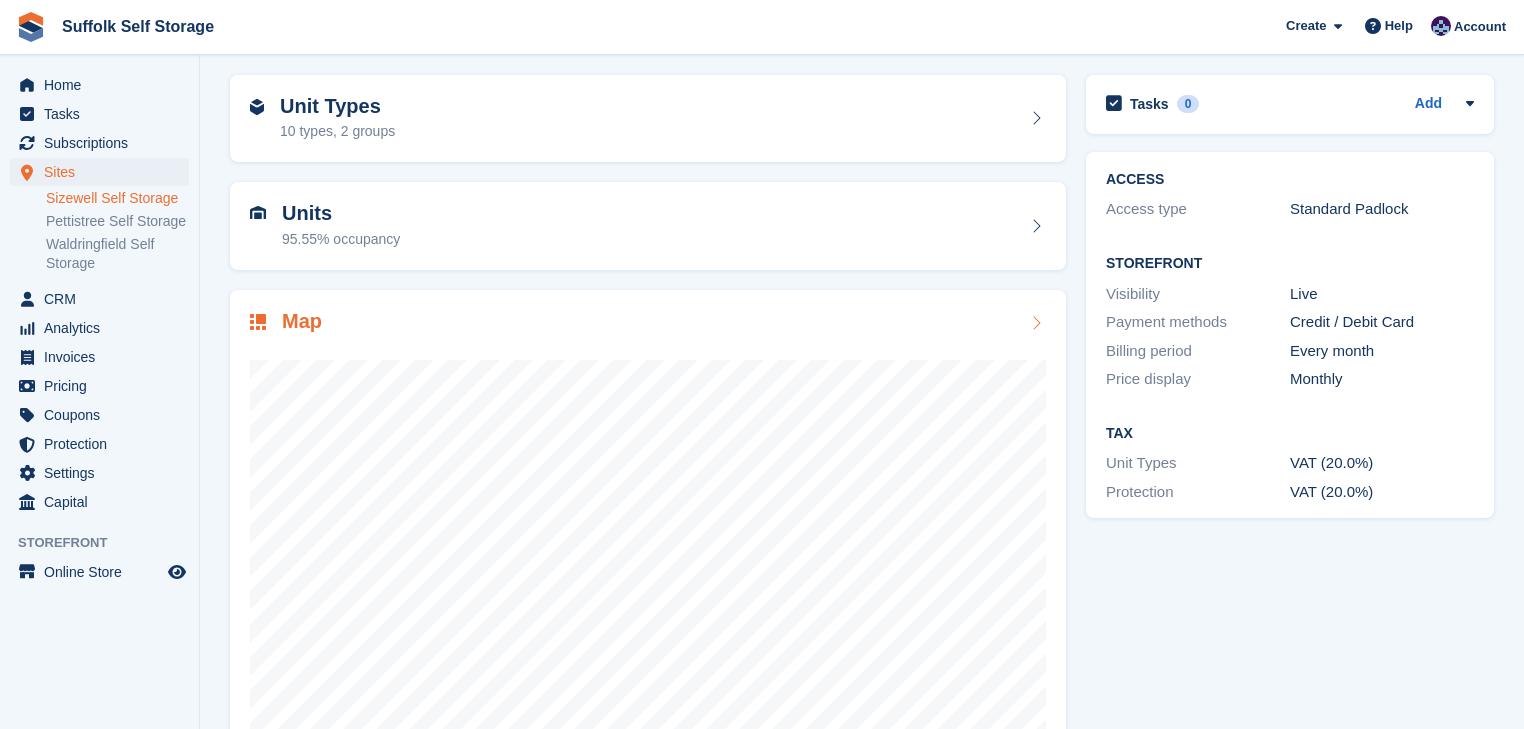 scroll, scrollTop: 124, scrollLeft: 0, axis: vertical 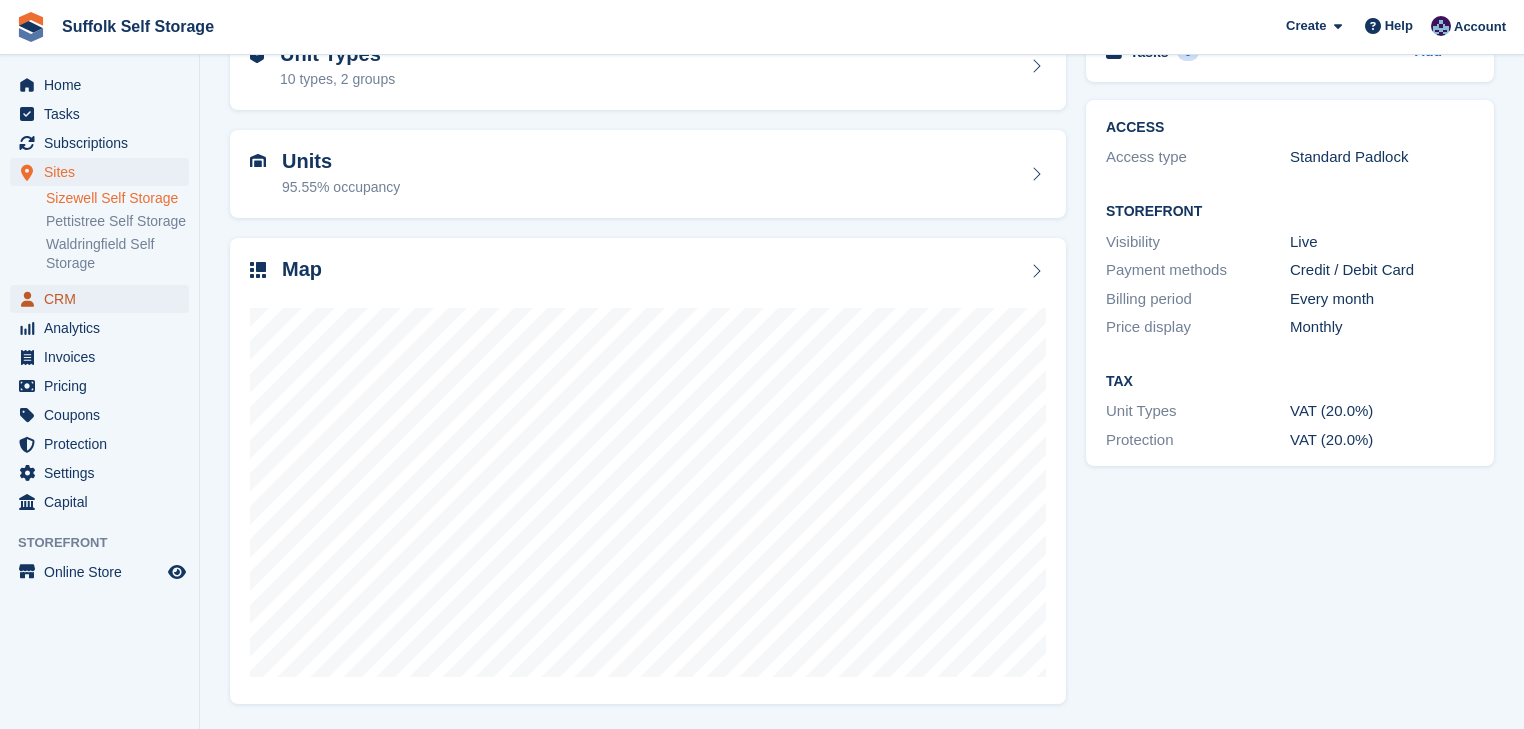 click on "CRM" at bounding box center [104, 299] 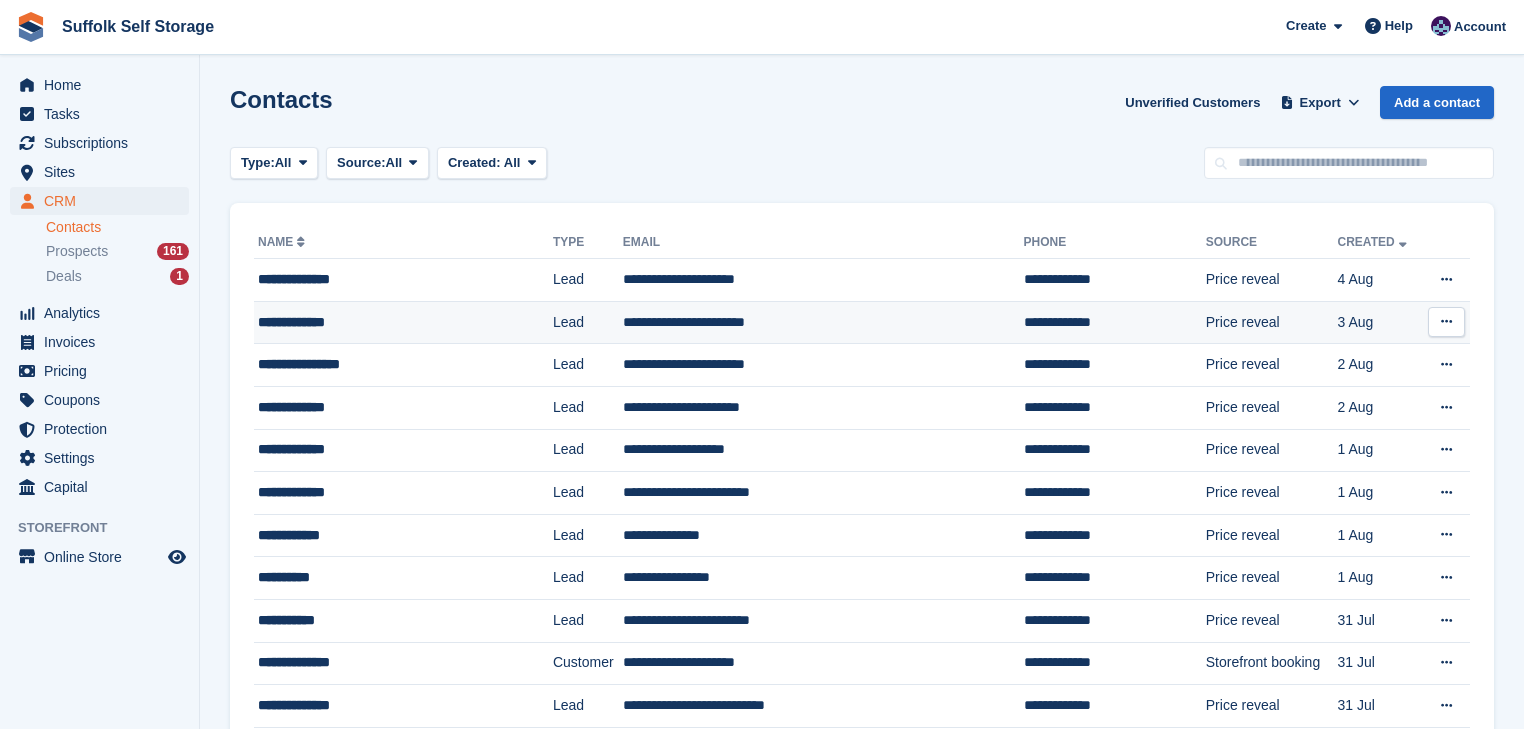 scroll, scrollTop: 0, scrollLeft: 0, axis: both 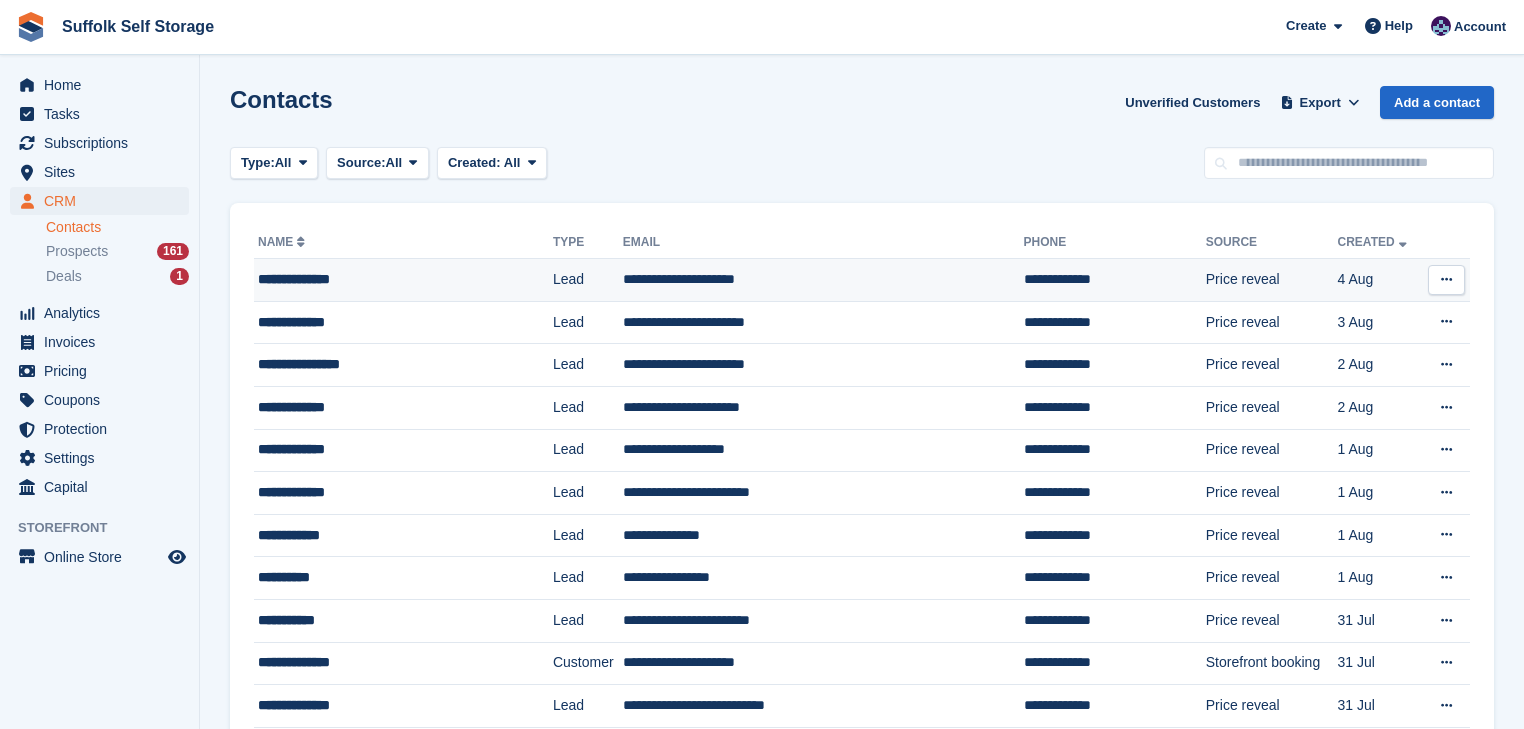 click on "**********" at bounding box center (386, 279) 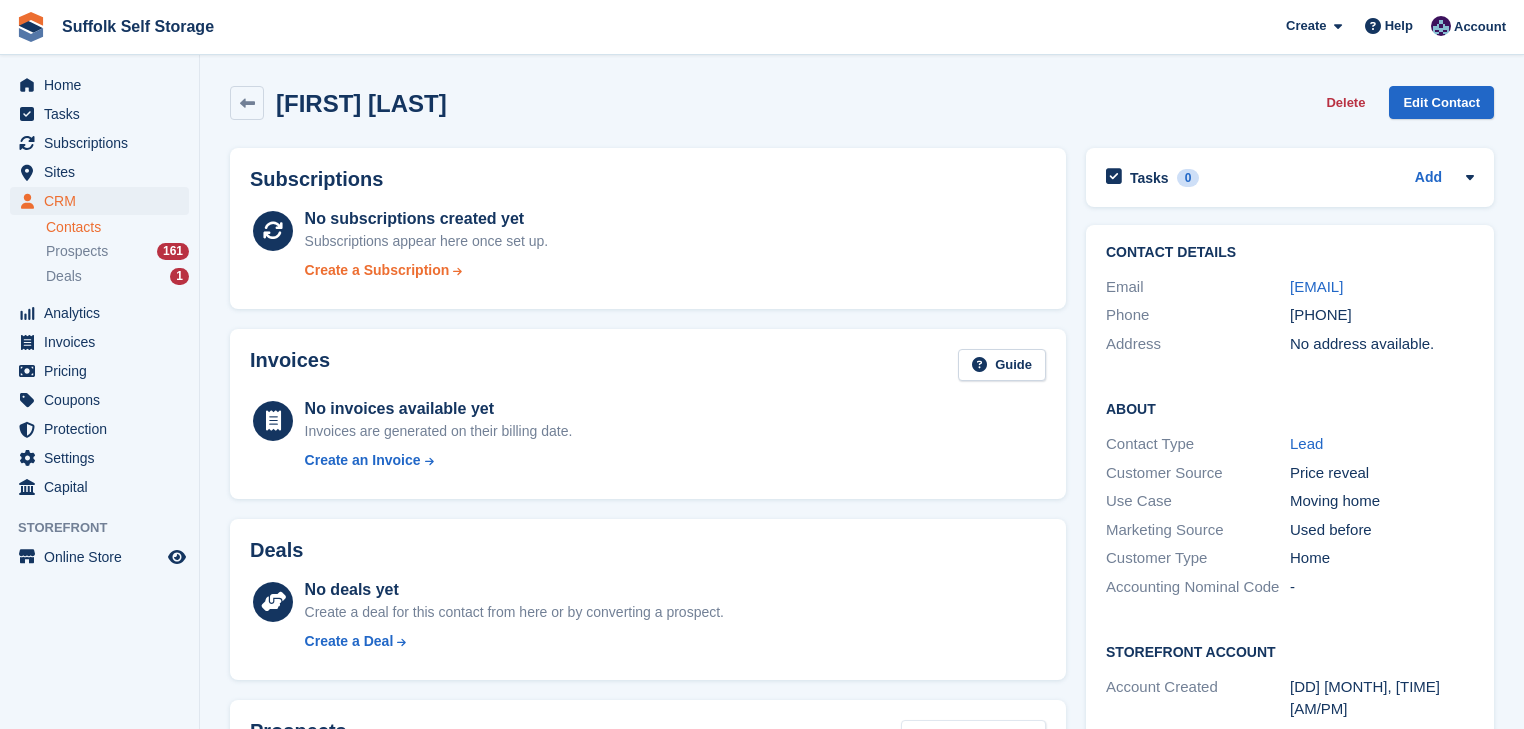 scroll, scrollTop: 0, scrollLeft: 0, axis: both 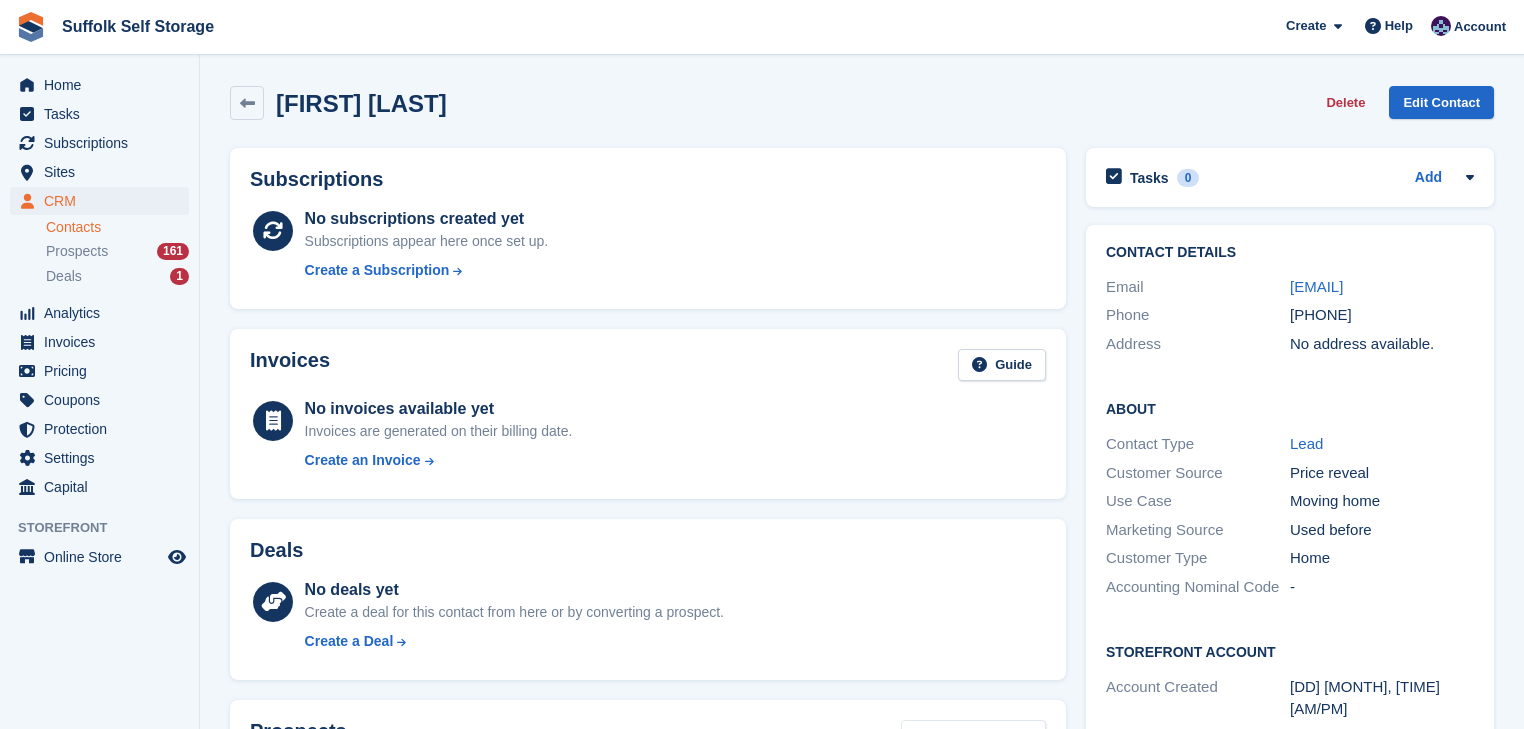 click on "debb.harding@yahoo.com" at bounding box center (1382, 287) 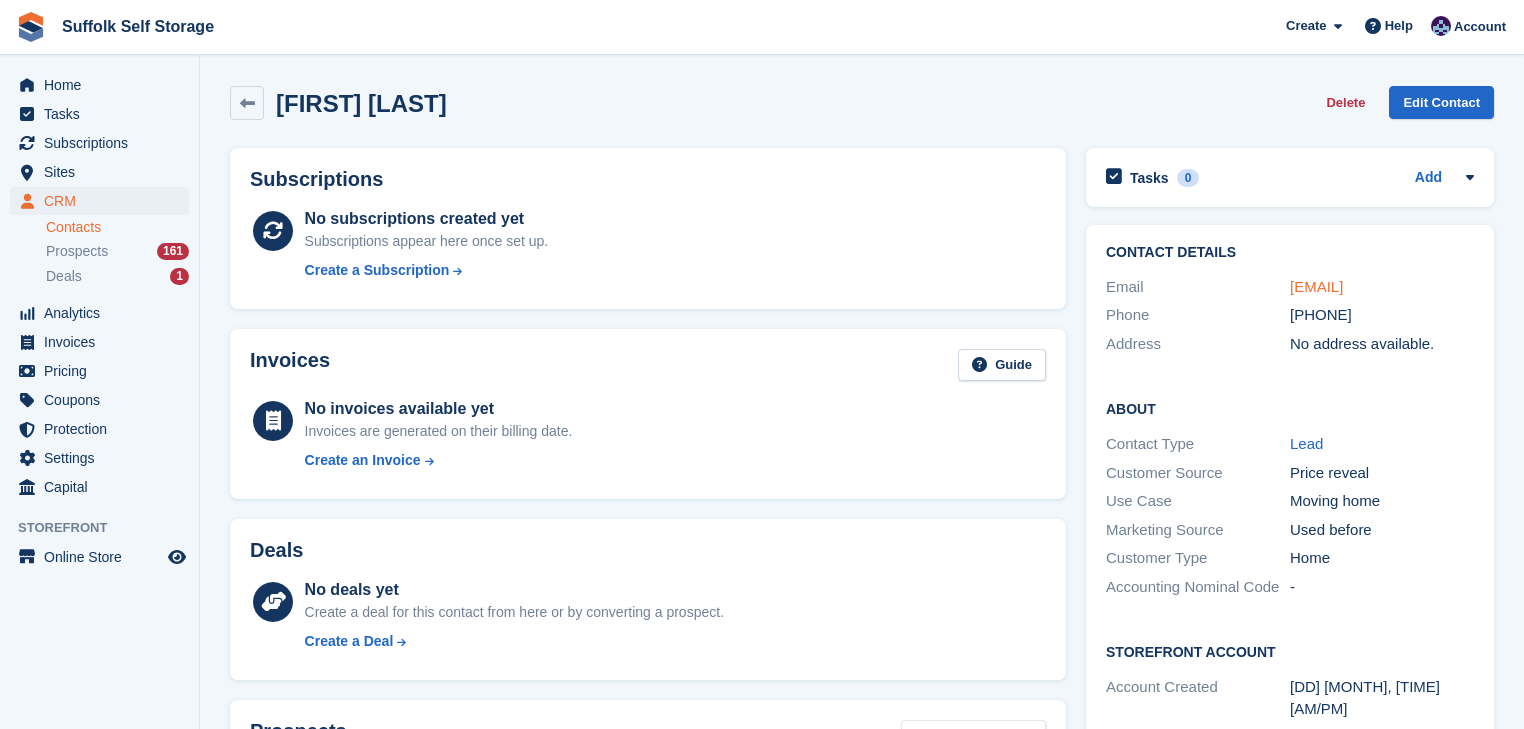copy on "debb.harding@yahoo.com" 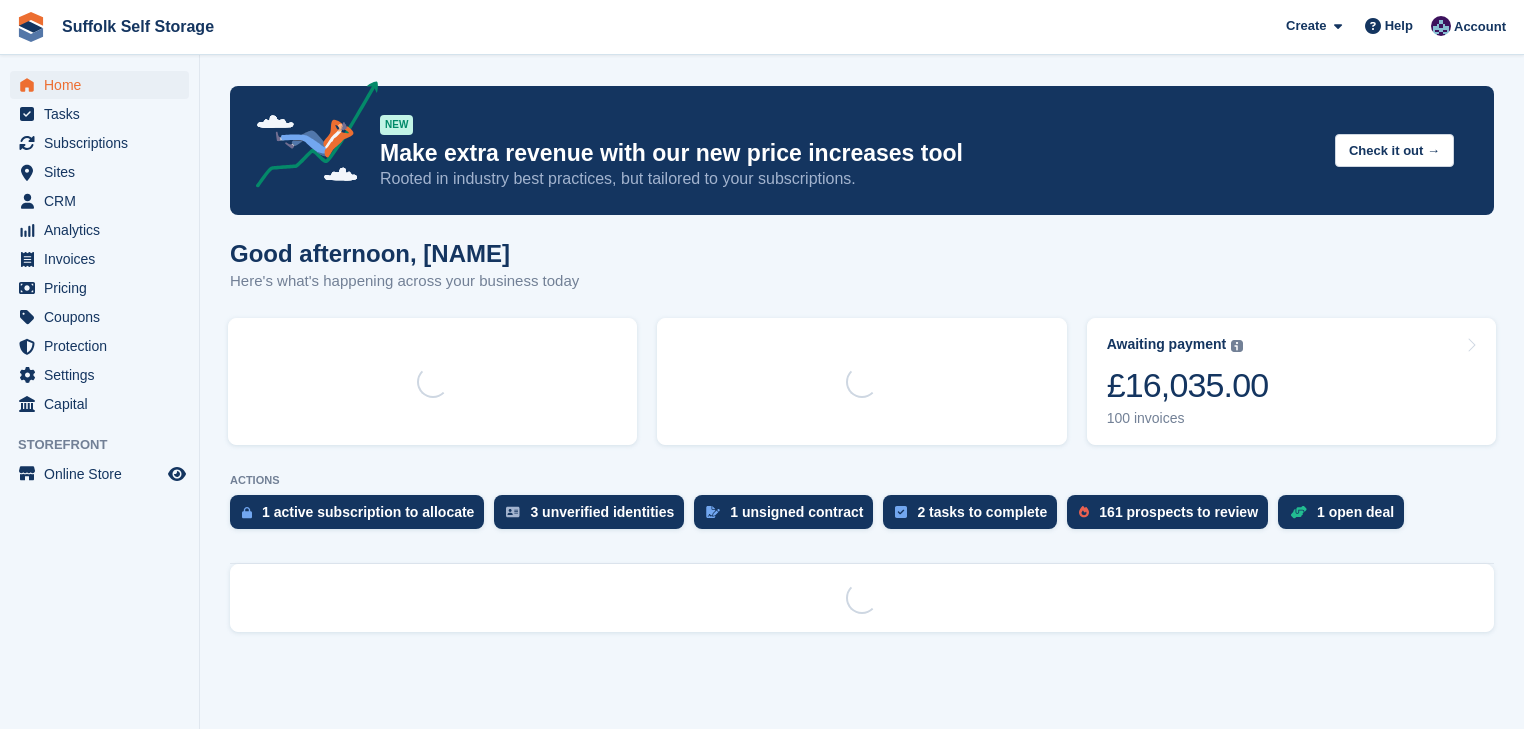 scroll, scrollTop: 0, scrollLeft: 0, axis: both 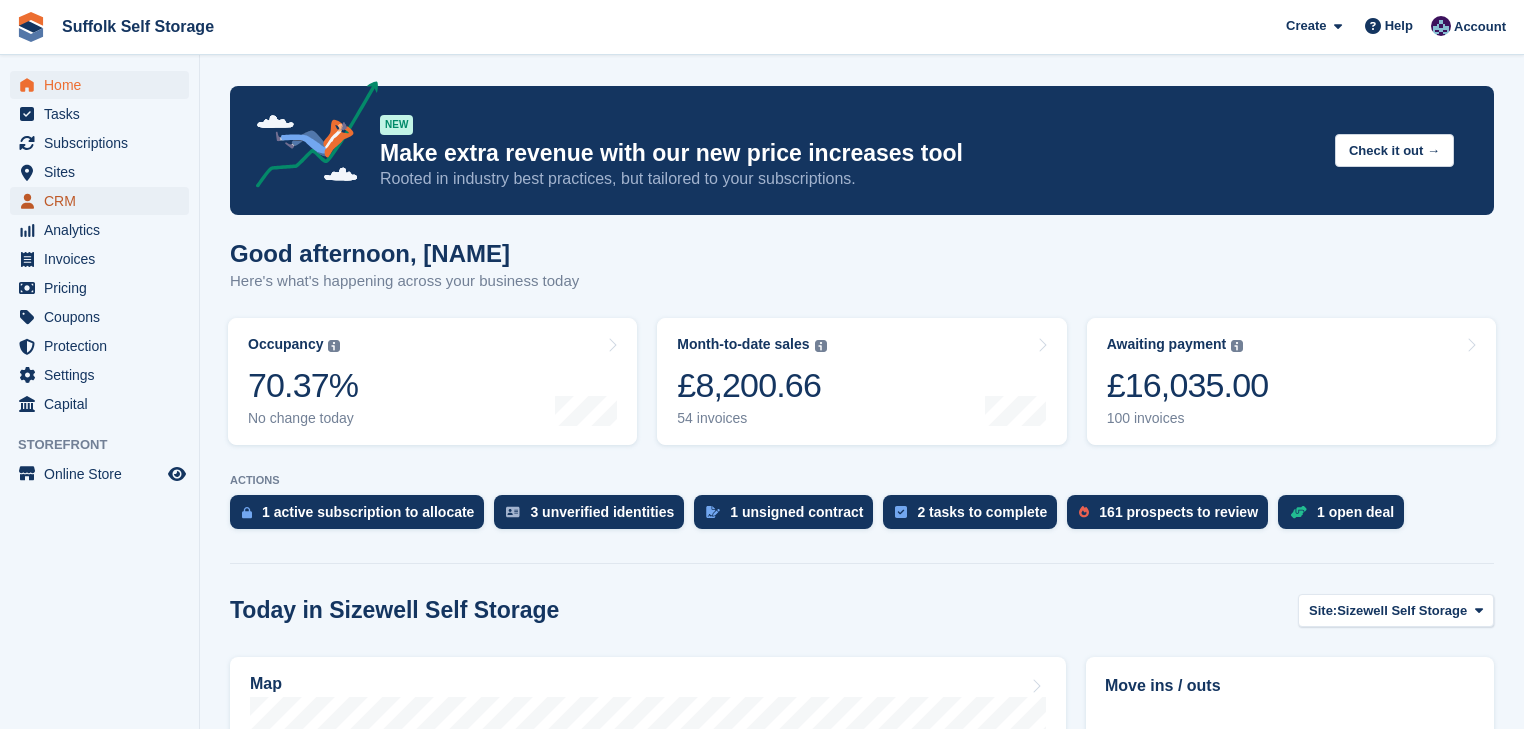drag, startPoint x: 50, startPoint y: 199, endPoint x: 27, endPoint y: 197, distance: 23.086792 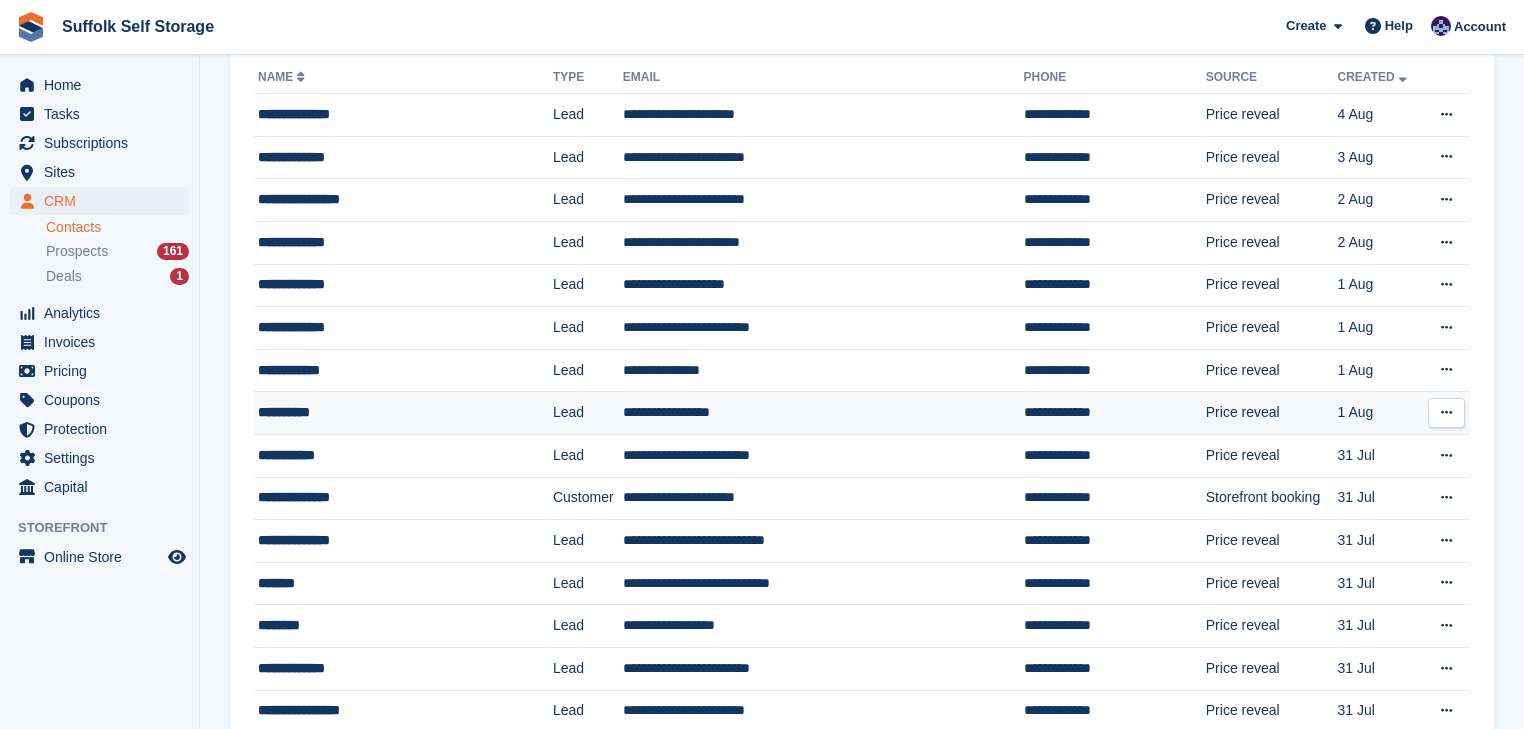 scroll, scrollTop: 80, scrollLeft: 0, axis: vertical 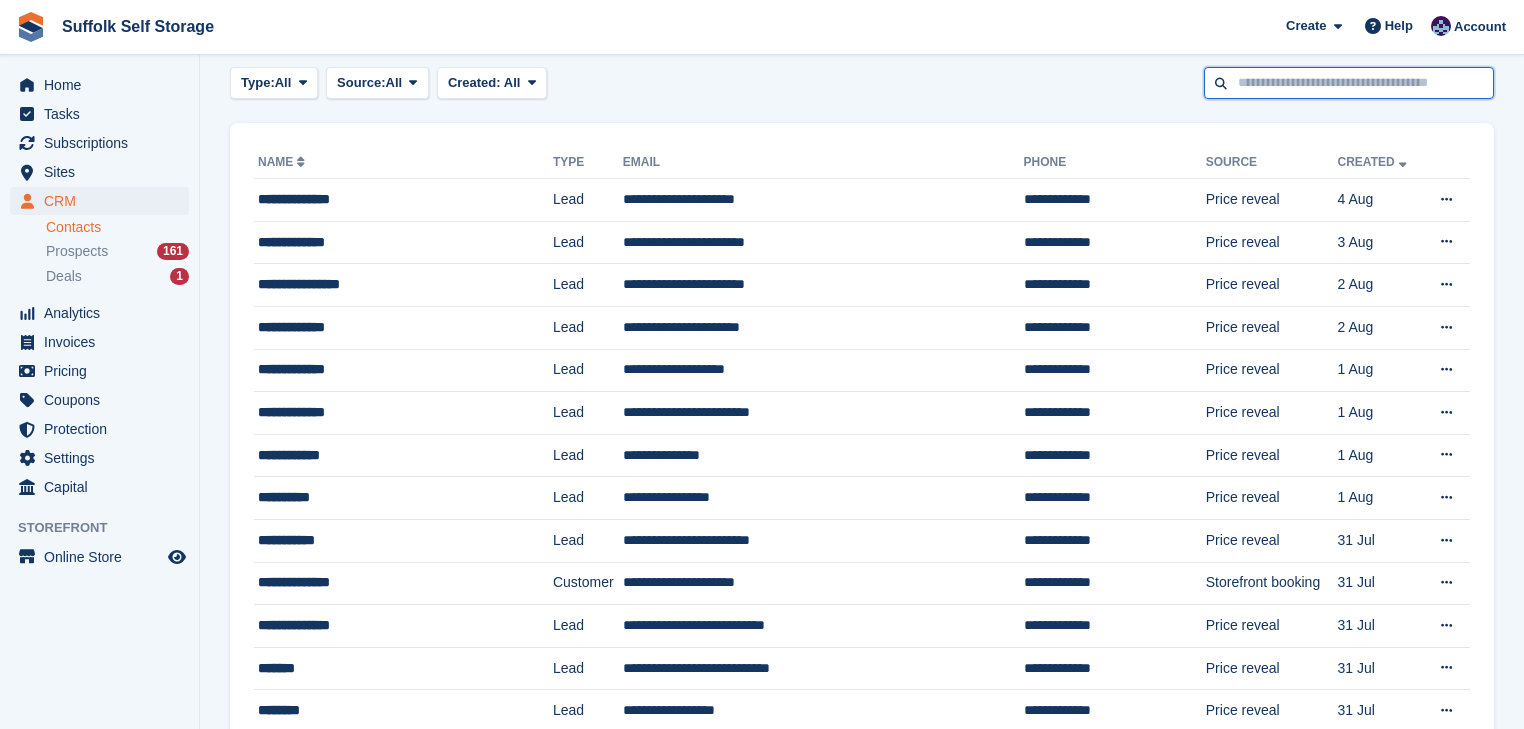 click at bounding box center (1349, 83) 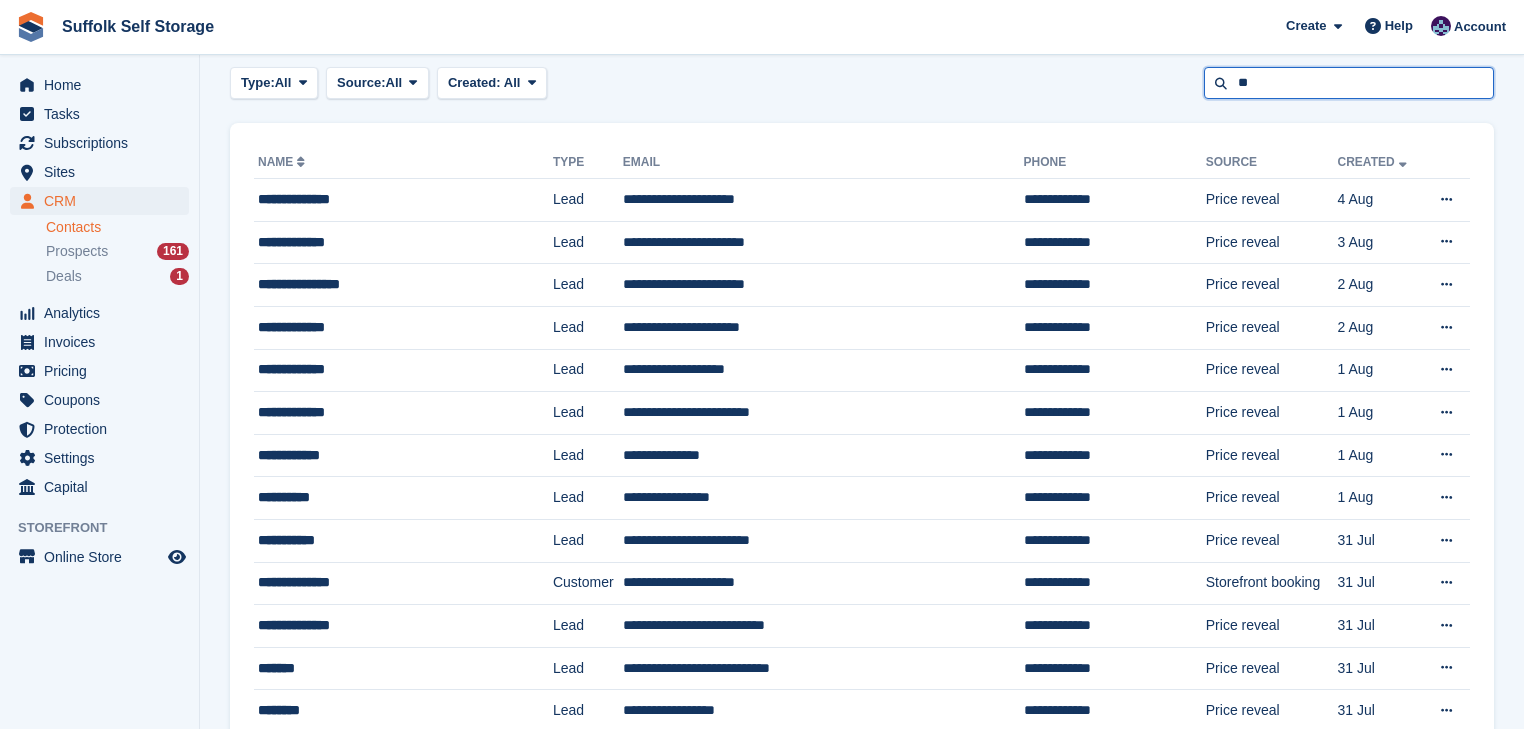 type on "**" 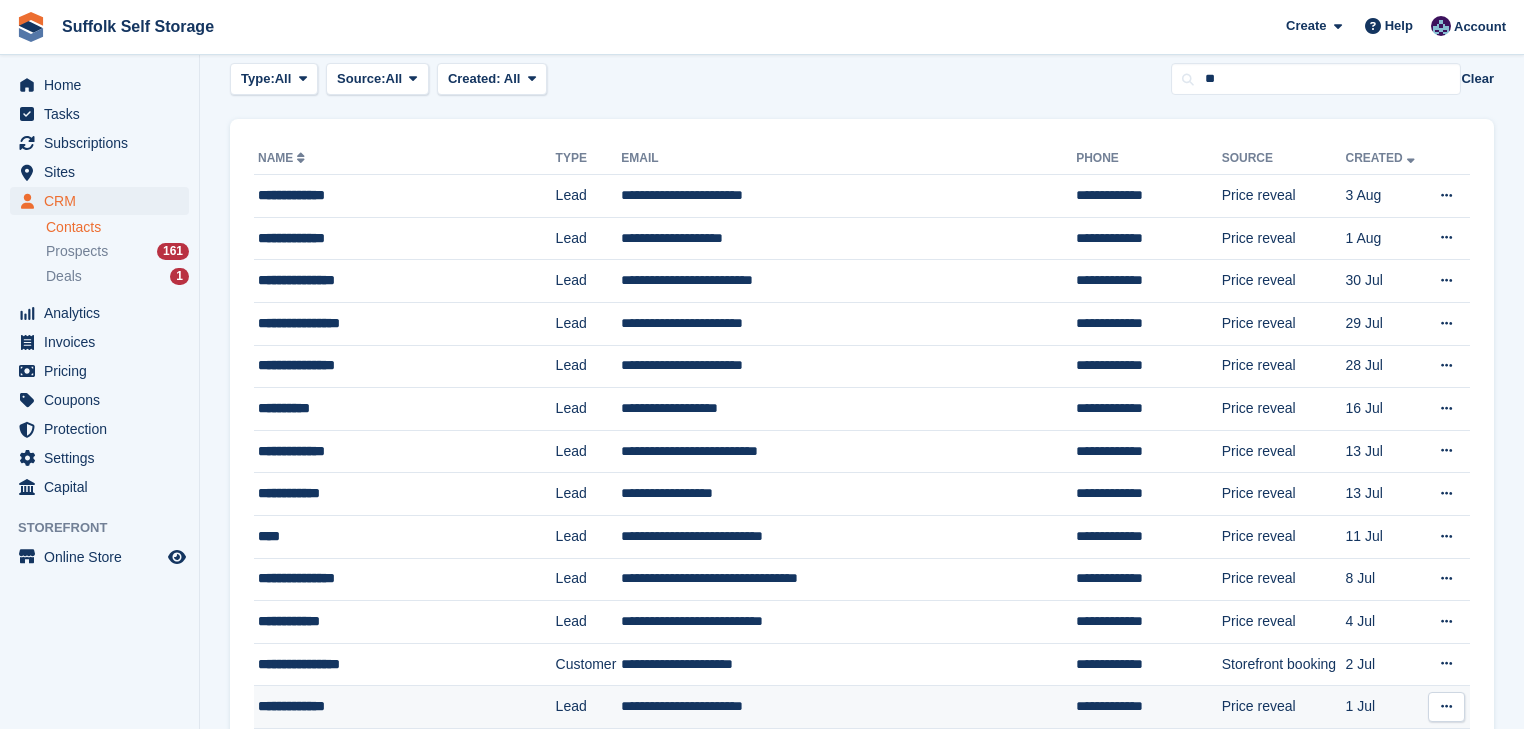 scroll, scrollTop: 0, scrollLeft: 0, axis: both 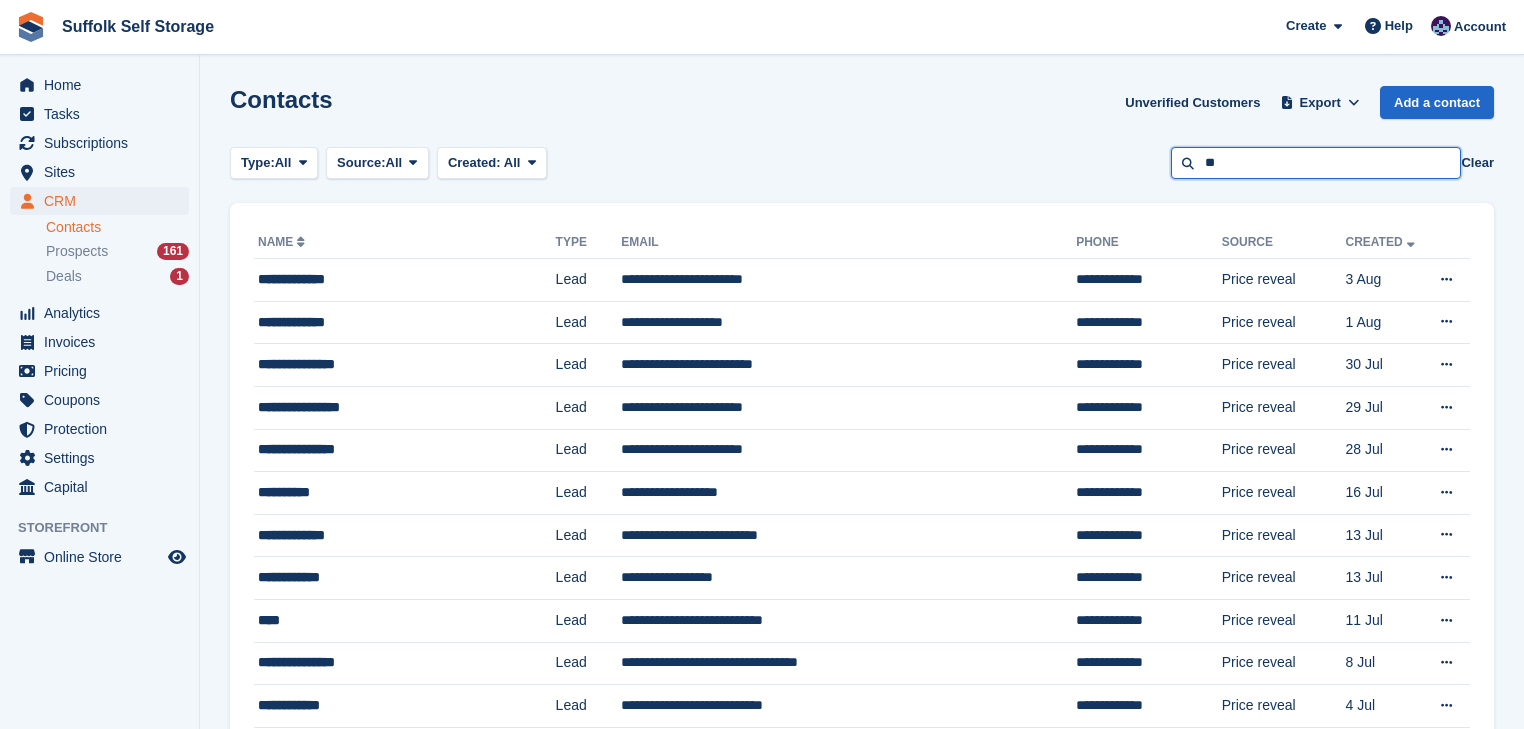 drag, startPoint x: 1240, startPoint y: 166, endPoint x: 1100, endPoint y: 156, distance: 140.35669 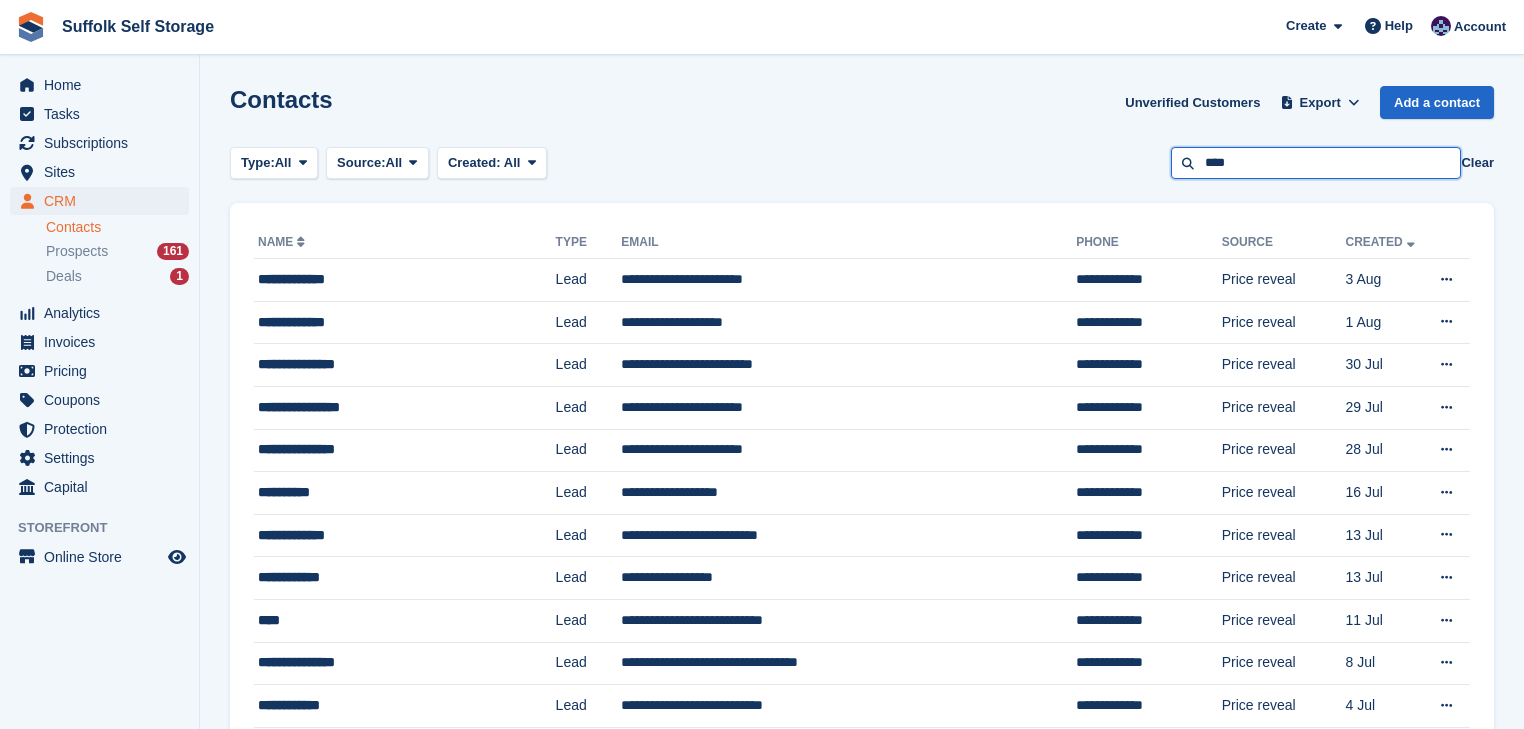 type on "****" 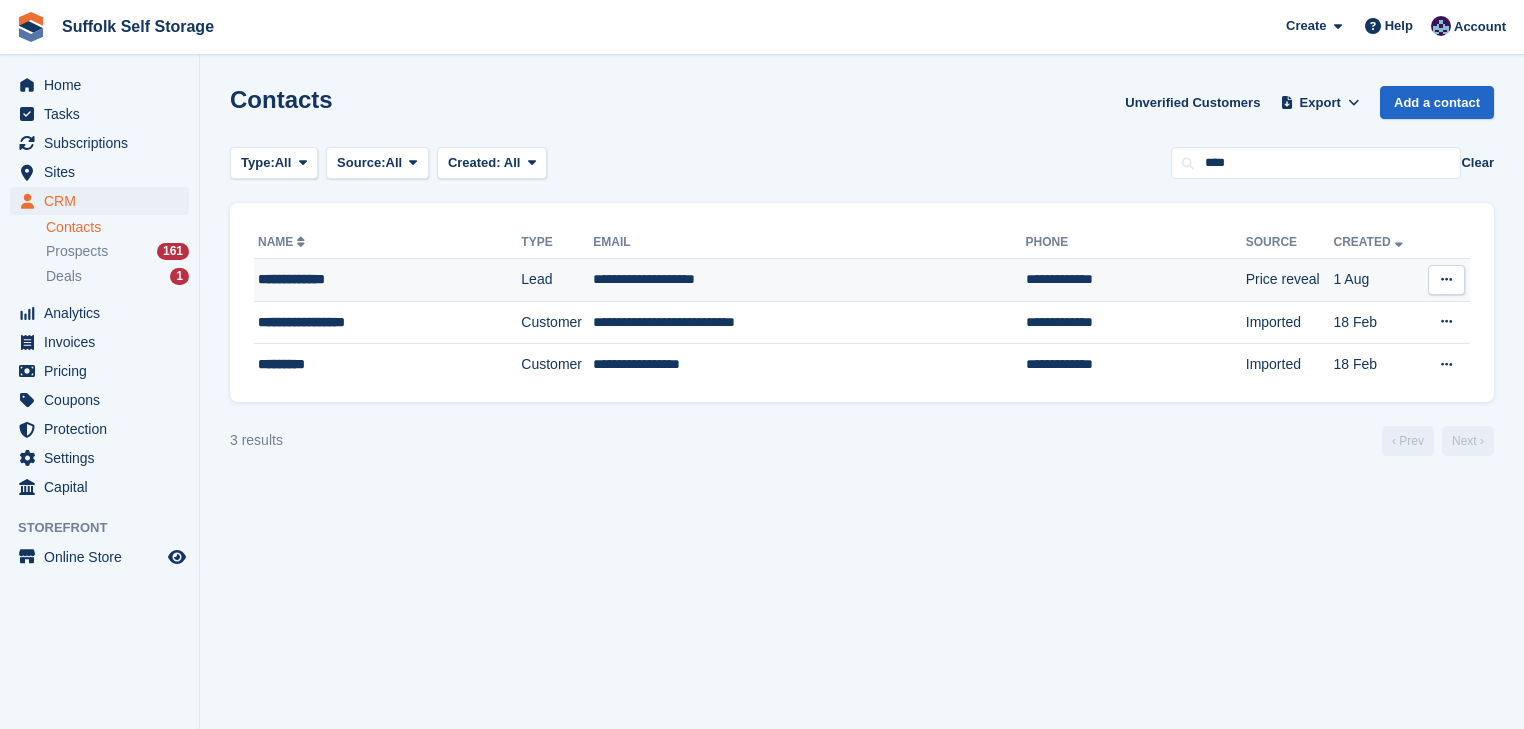 click on "**********" at bounding box center (809, 280) 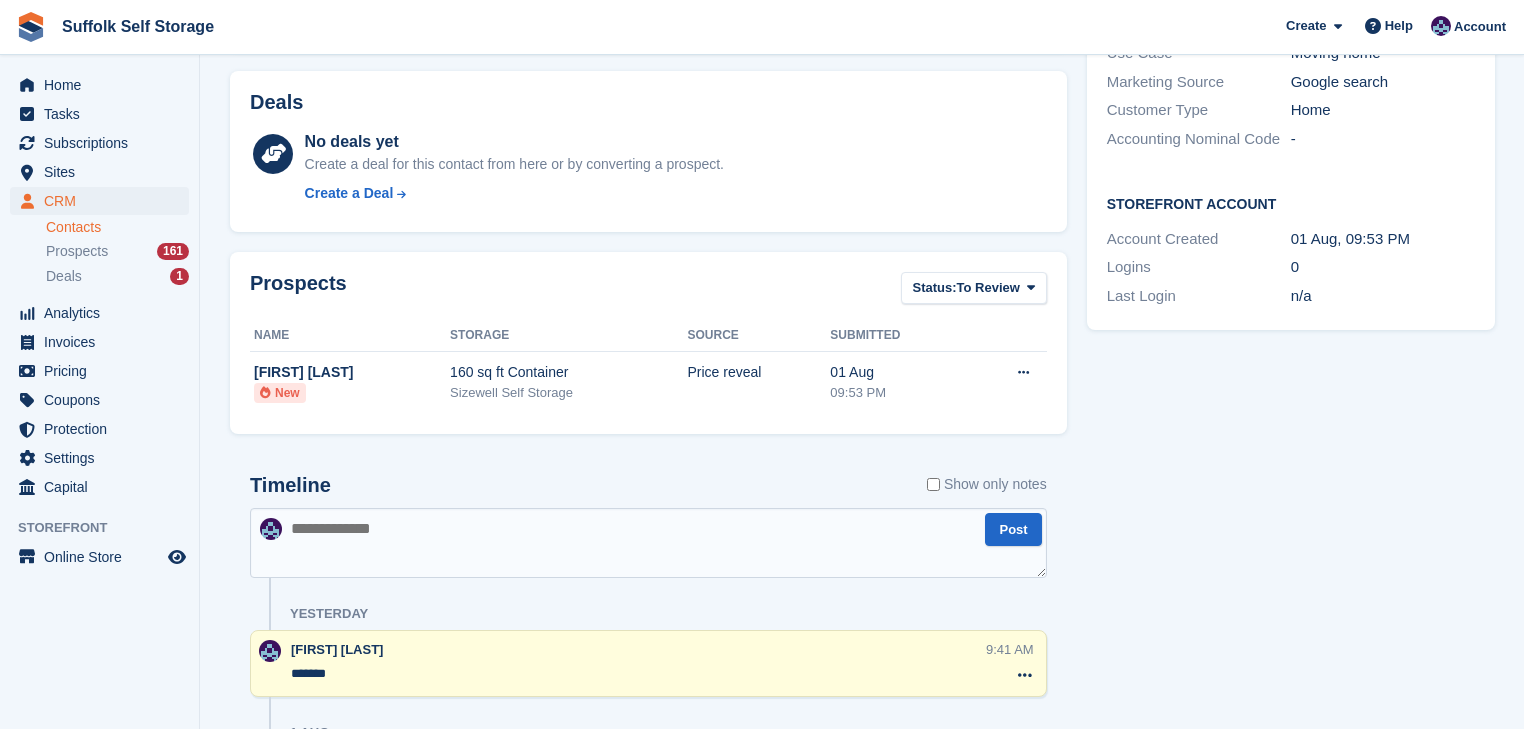 scroll, scrollTop: 480, scrollLeft: 0, axis: vertical 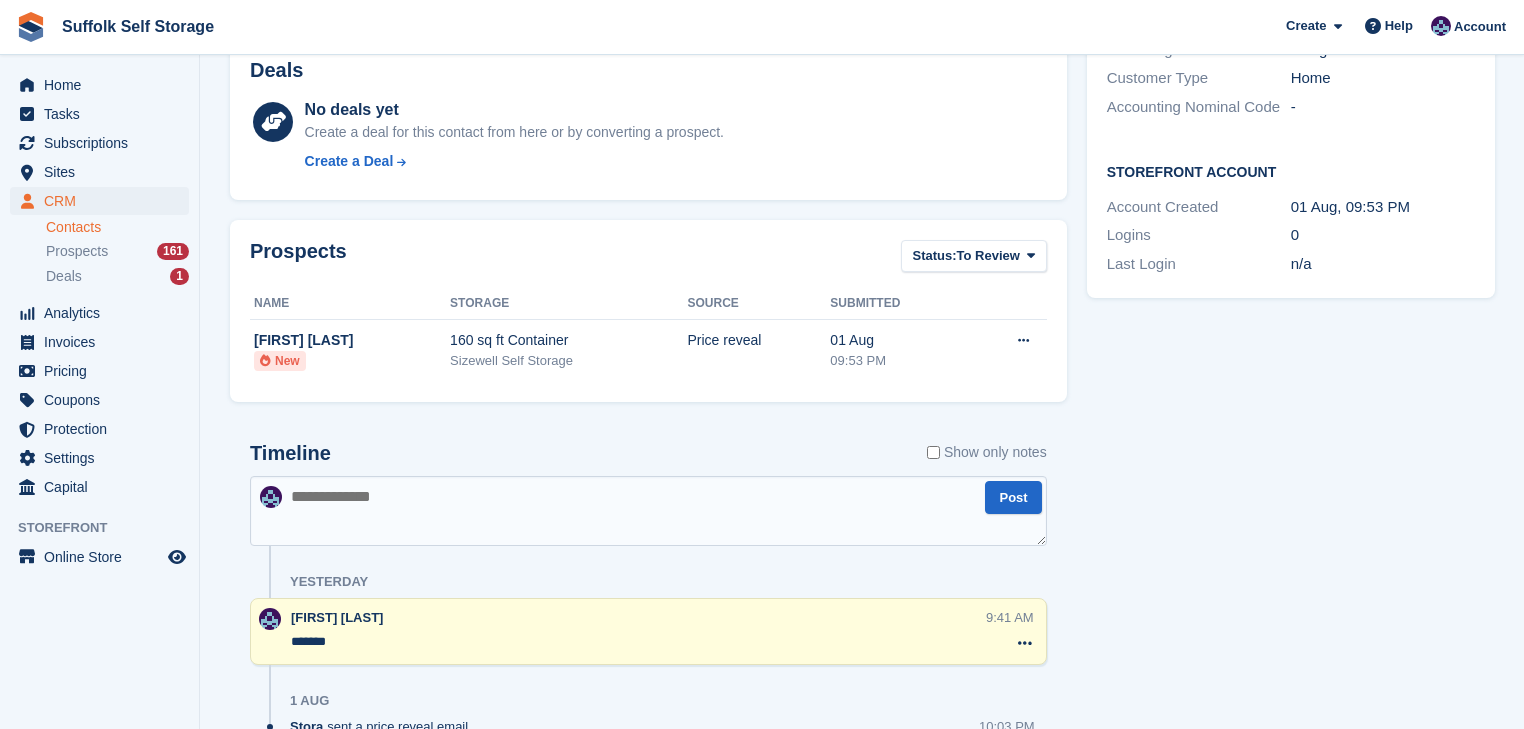 click at bounding box center [648, 511] 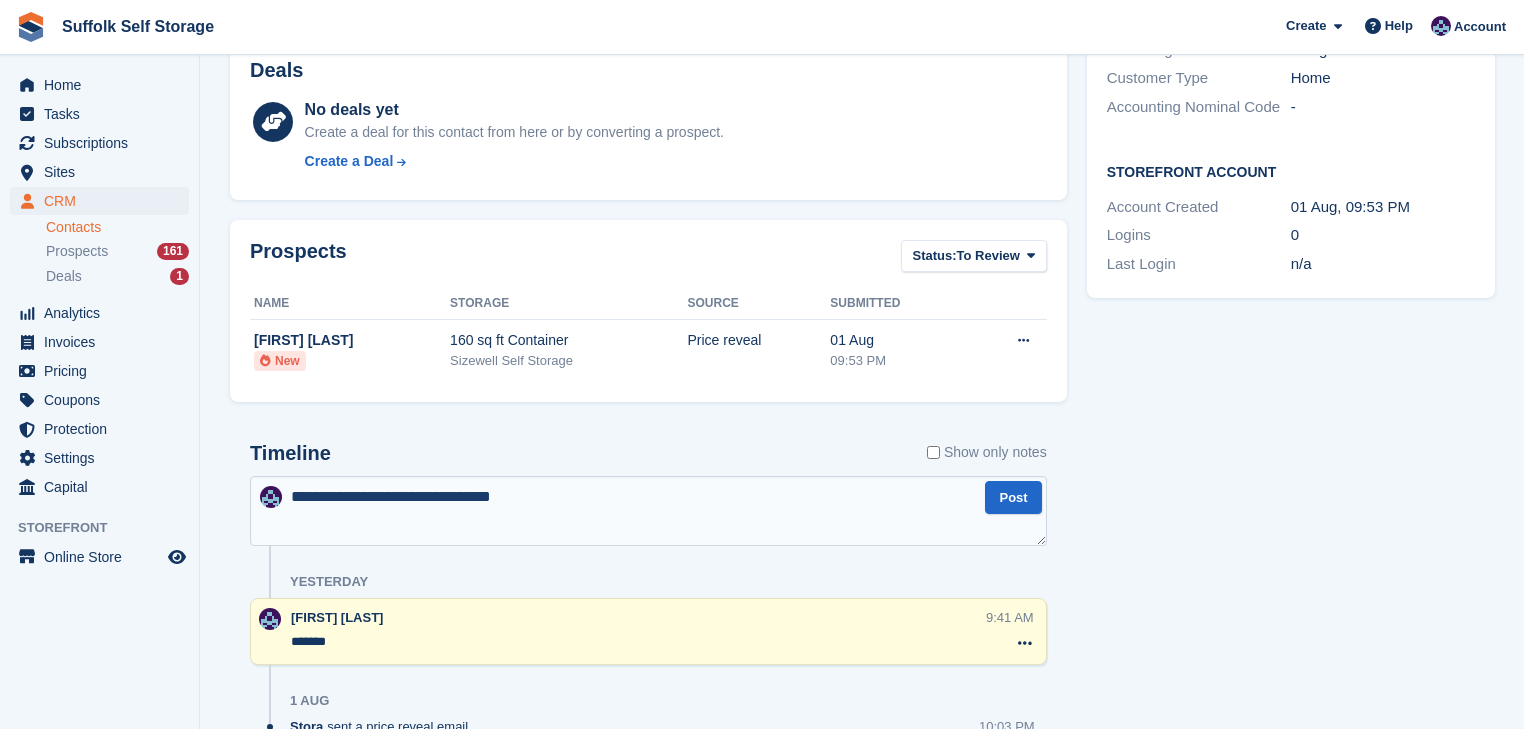 click on "**********" at bounding box center (648, 511) 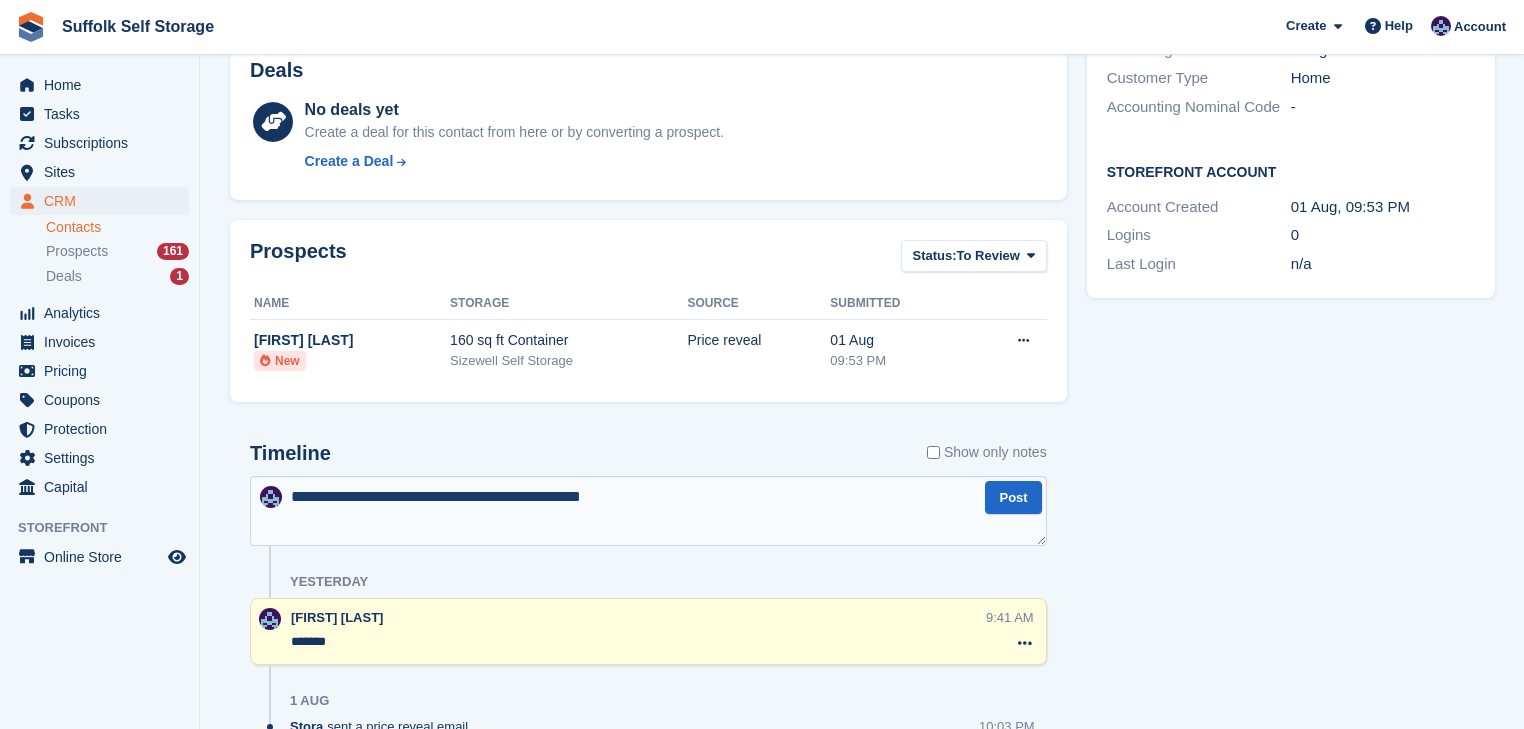 click on "**********" at bounding box center (648, 511) 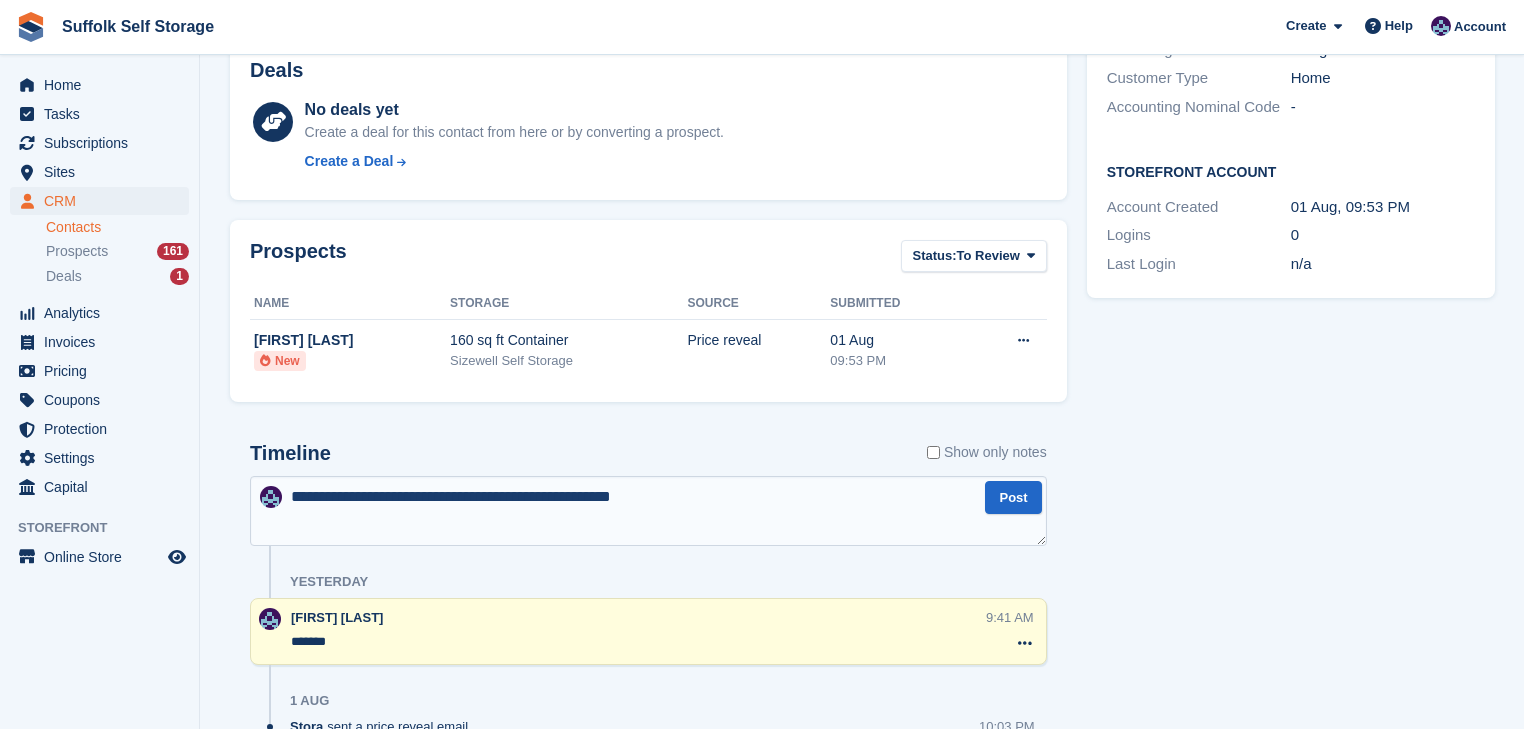 click on "**********" at bounding box center (648, 511) 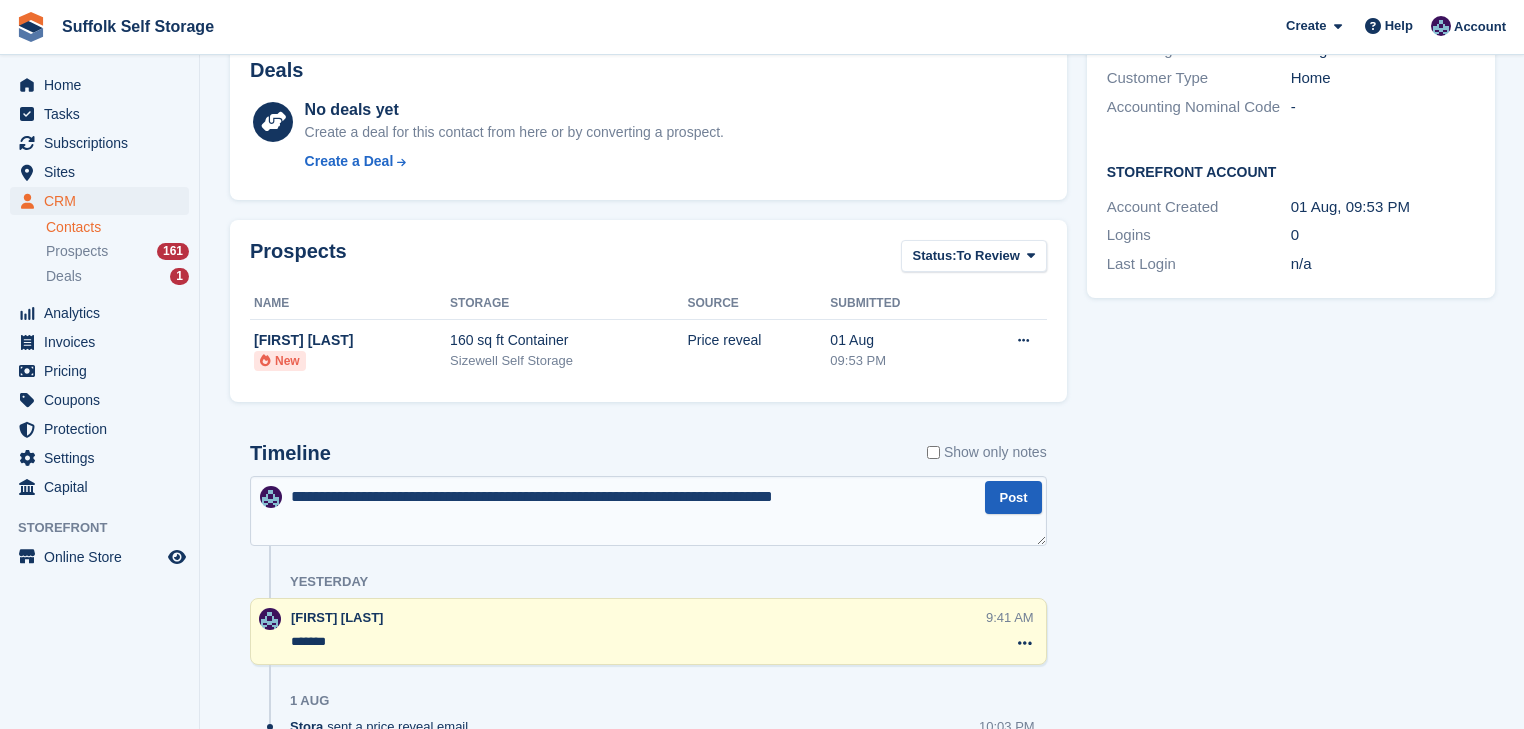 type on "**********" 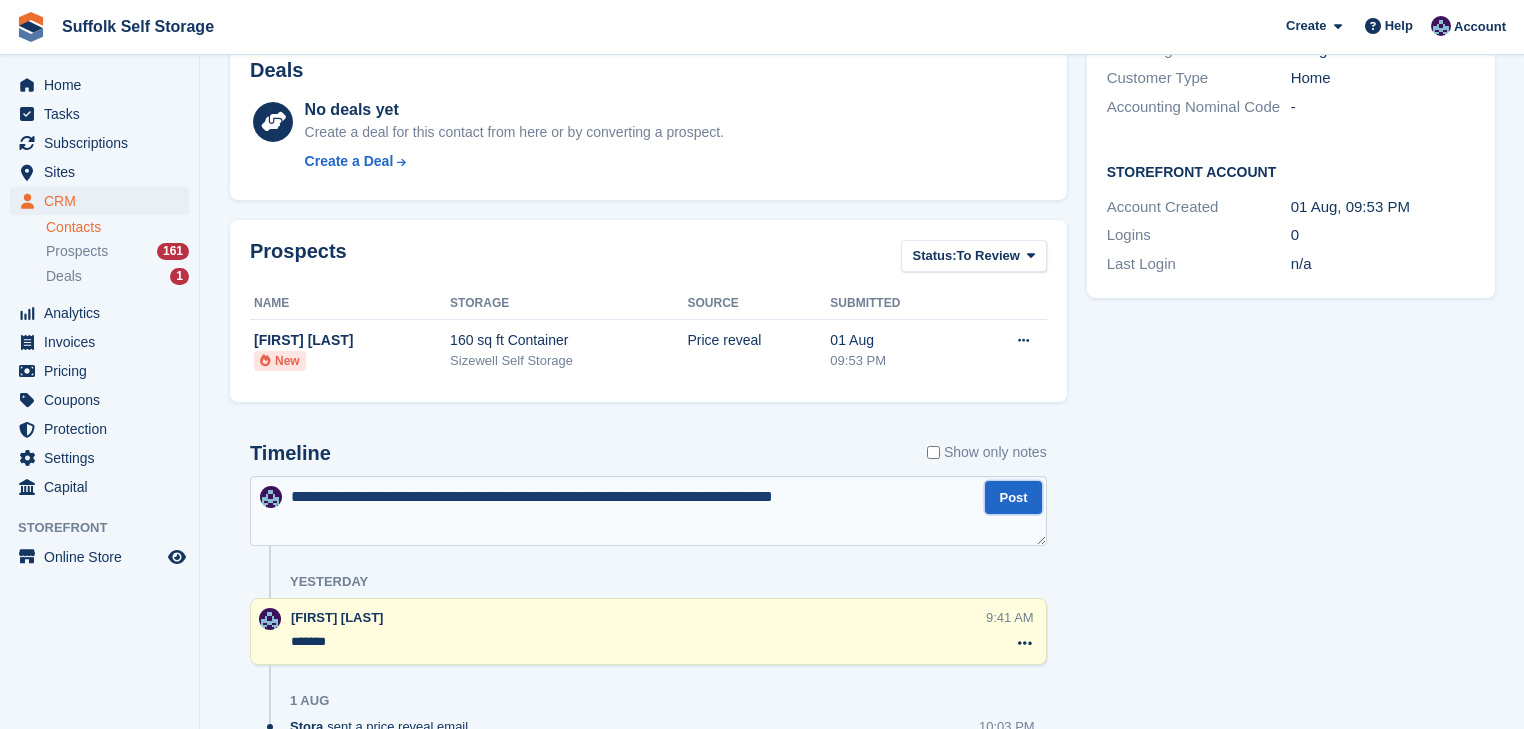 drag, startPoint x: 992, startPoint y: 498, endPoint x: 366, endPoint y: 405, distance: 632.8704 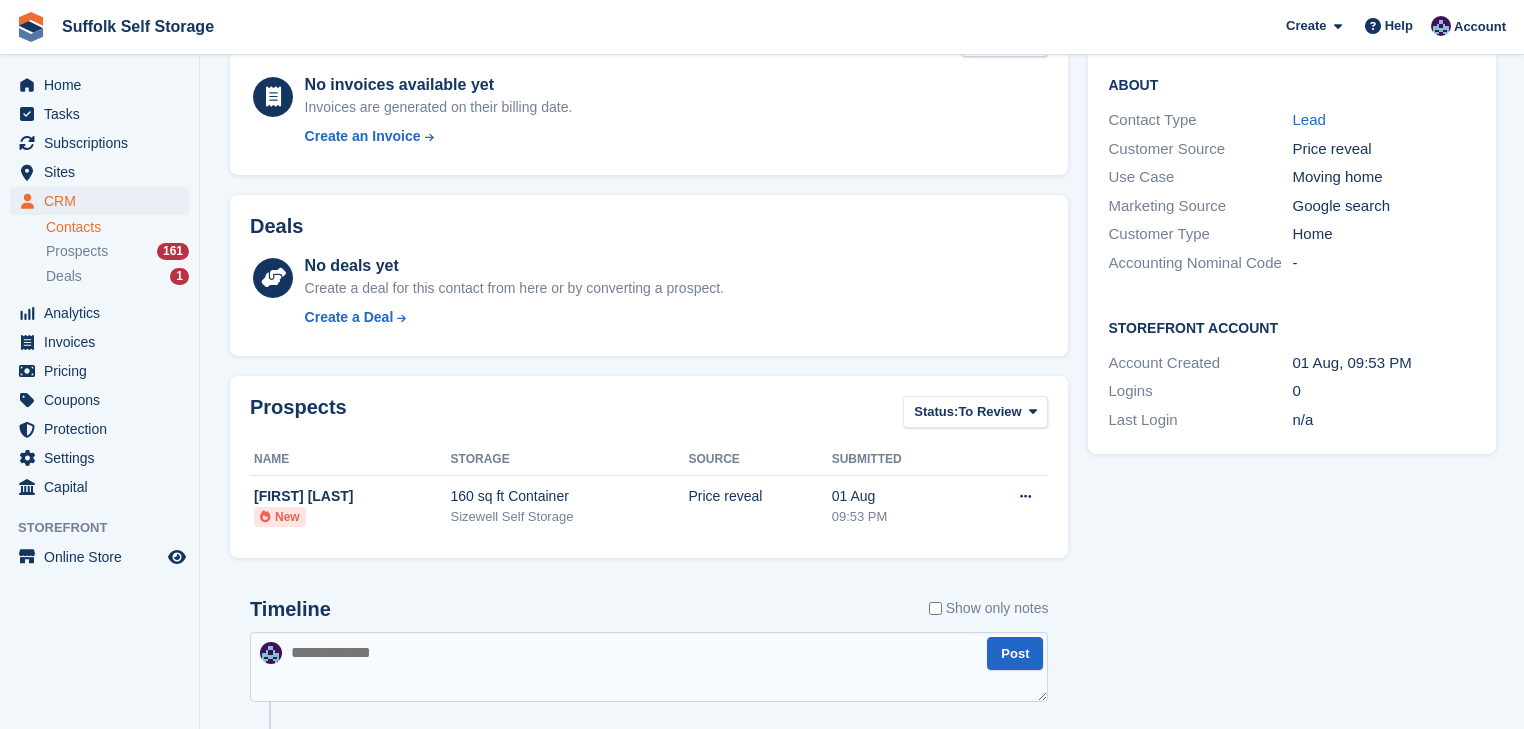 scroll, scrollTop: 0, scrollLeft: 0, axis: both 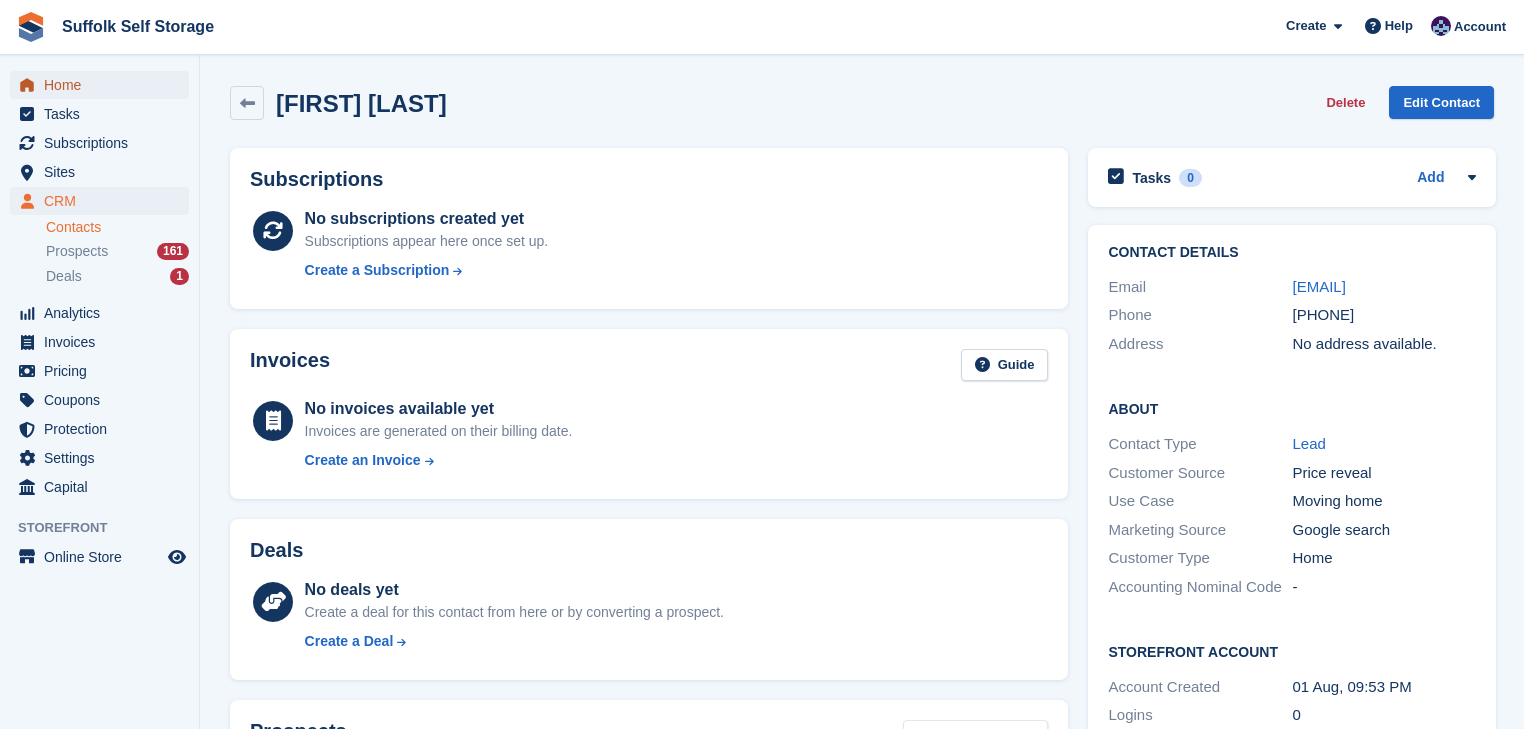 click on "Home" at bounding box center [104, 85] 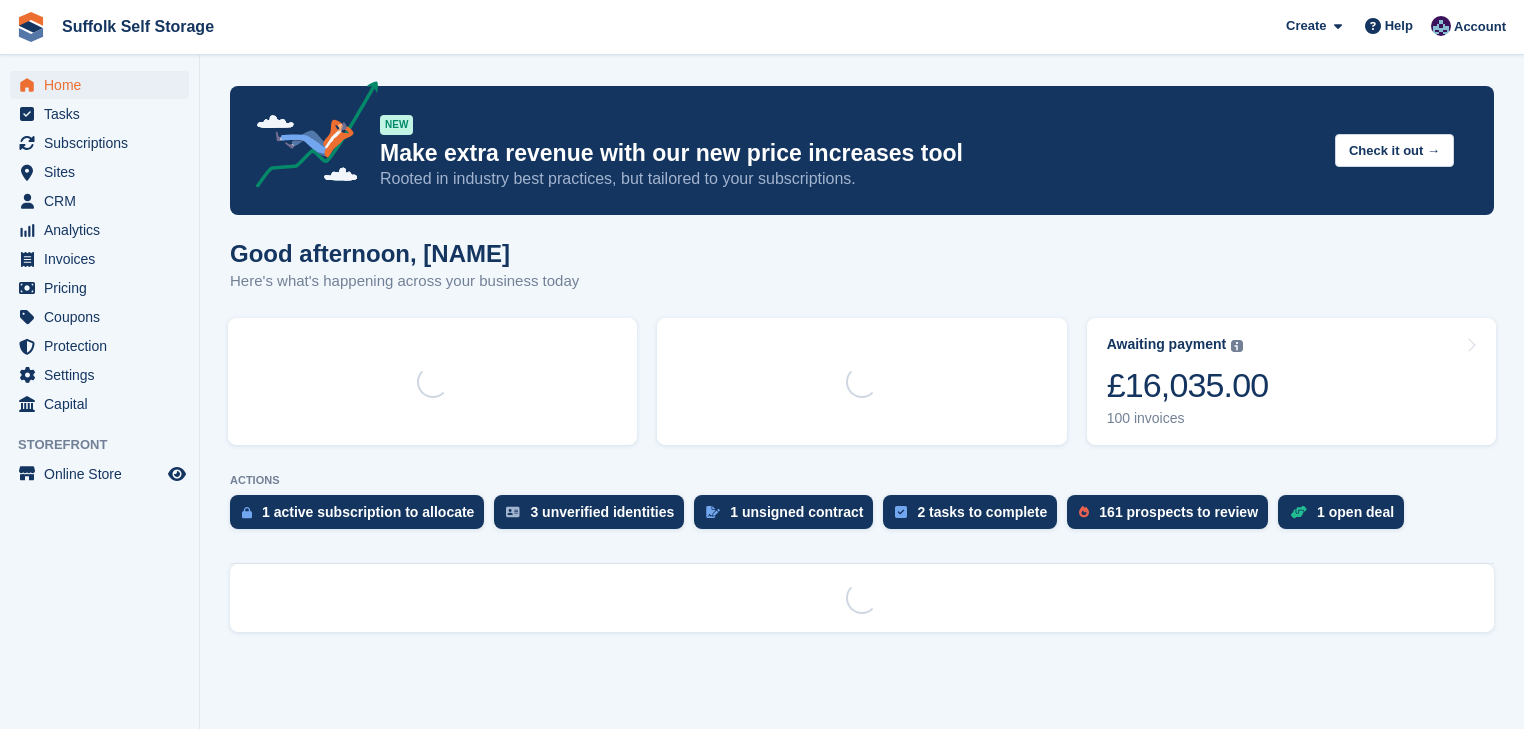 scroll, scrollTop: 0, scrollLeft: 0, axis: both 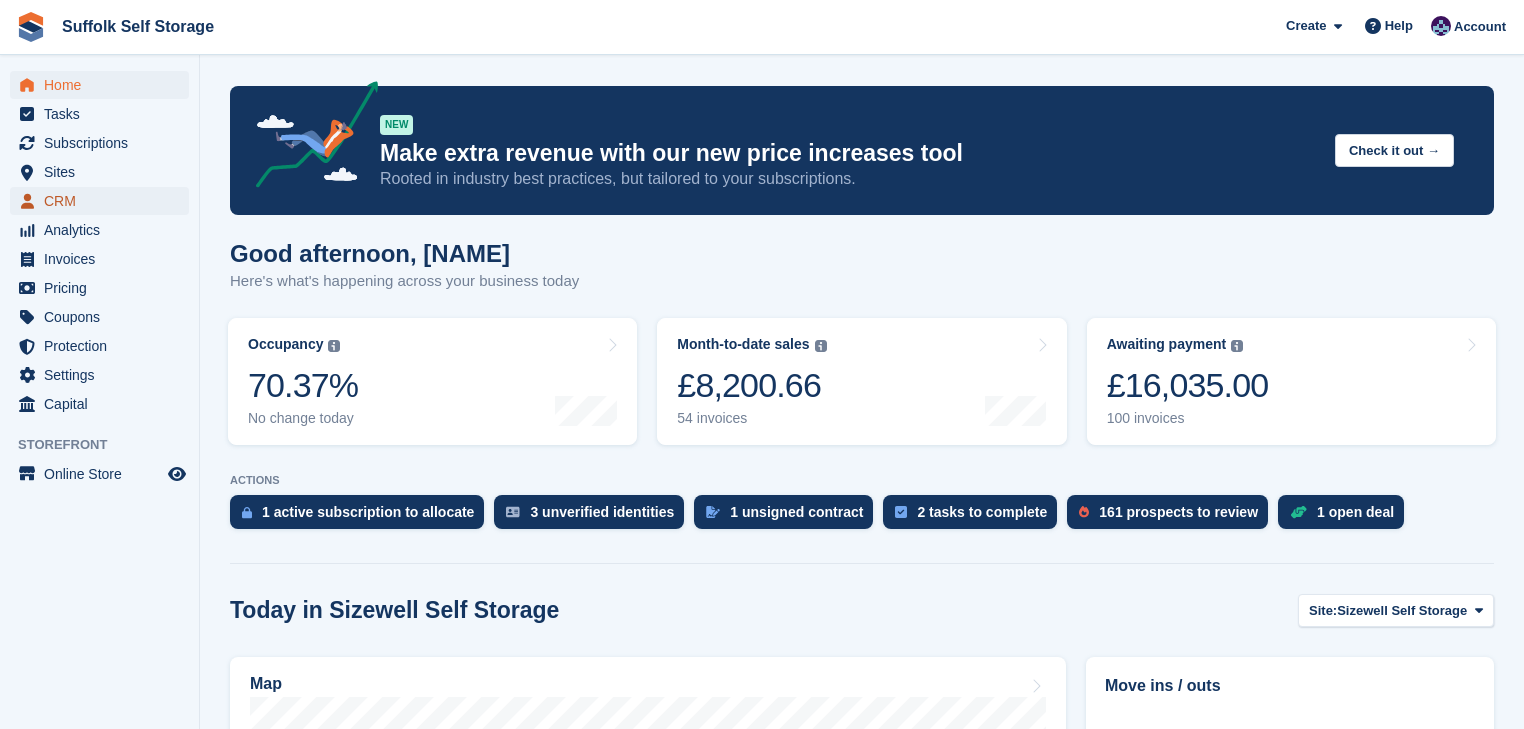 click on "CRM" at bounding box center [104, 201] 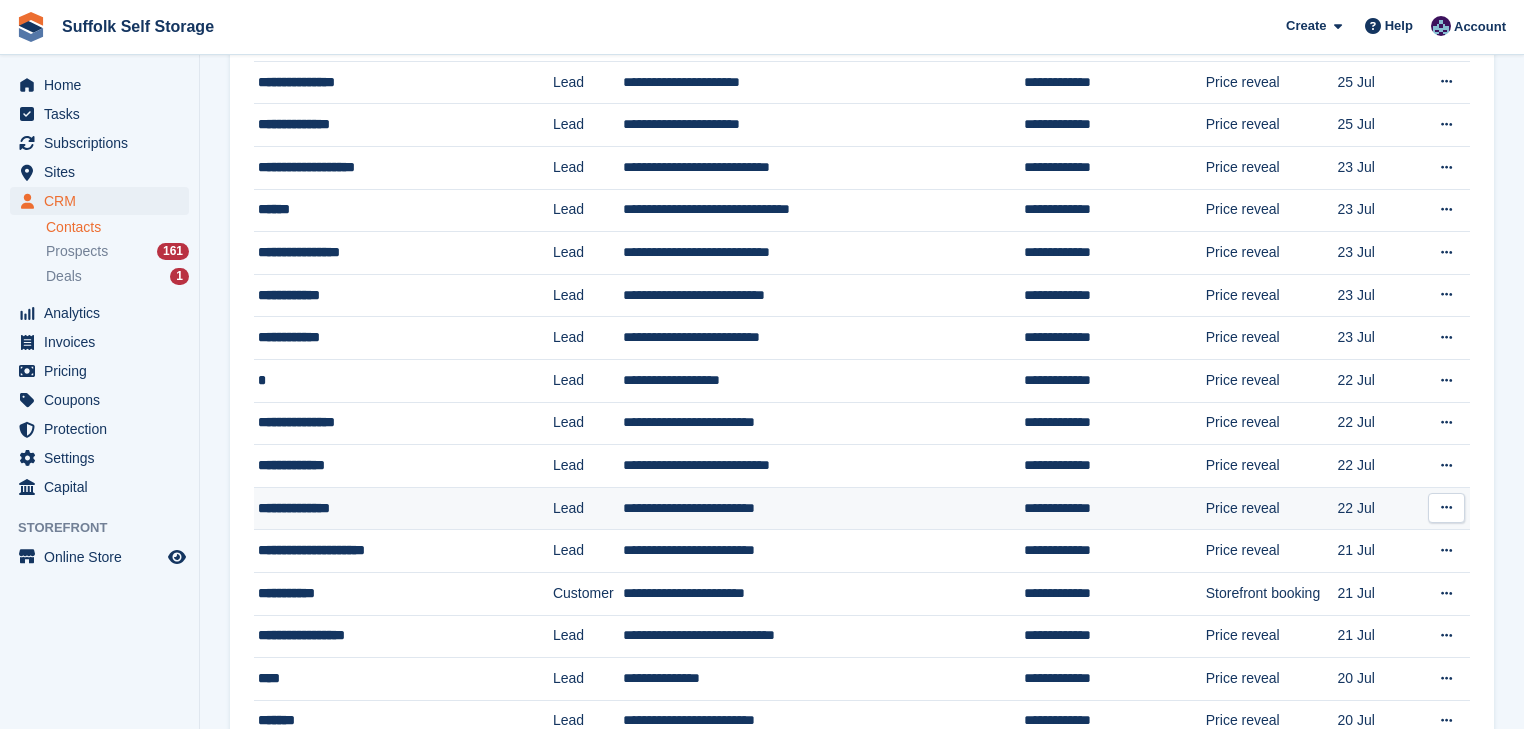 scroll, scrollTop: 1429, scrollLeft: 0, axis: vertical 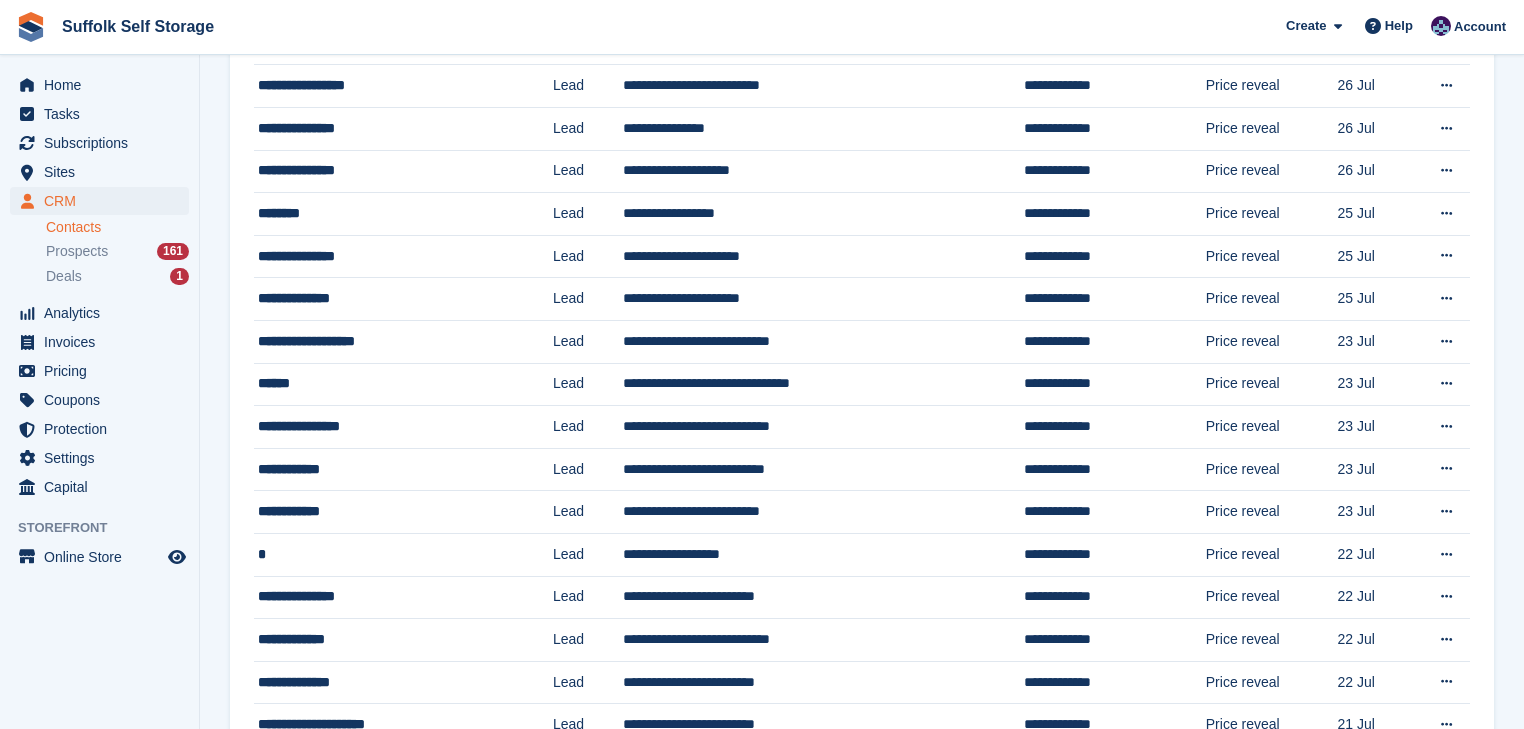 click on "Contacts" at bounding box center (117, 227) 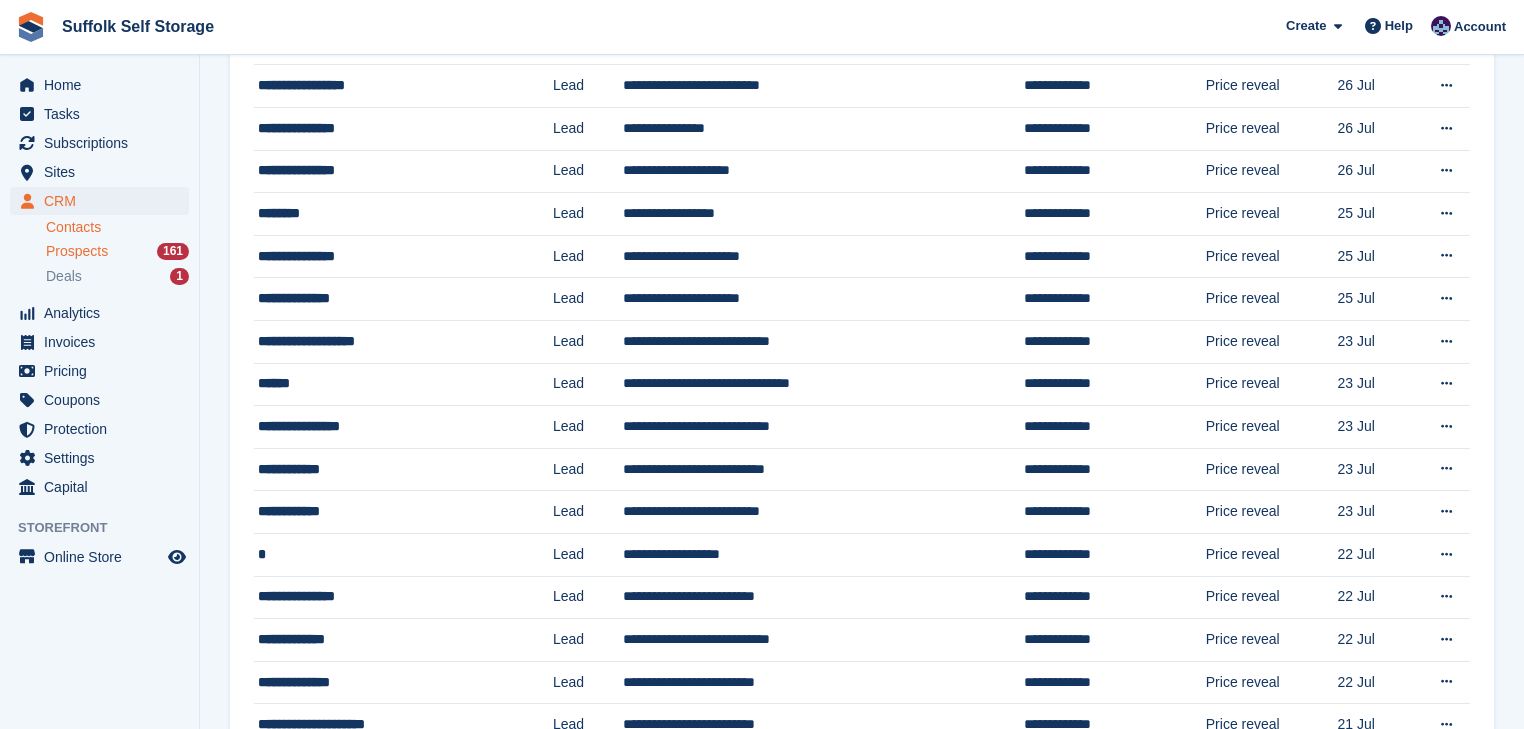scroll, scrollTop: 0, scrollLeft: 0, axis: both 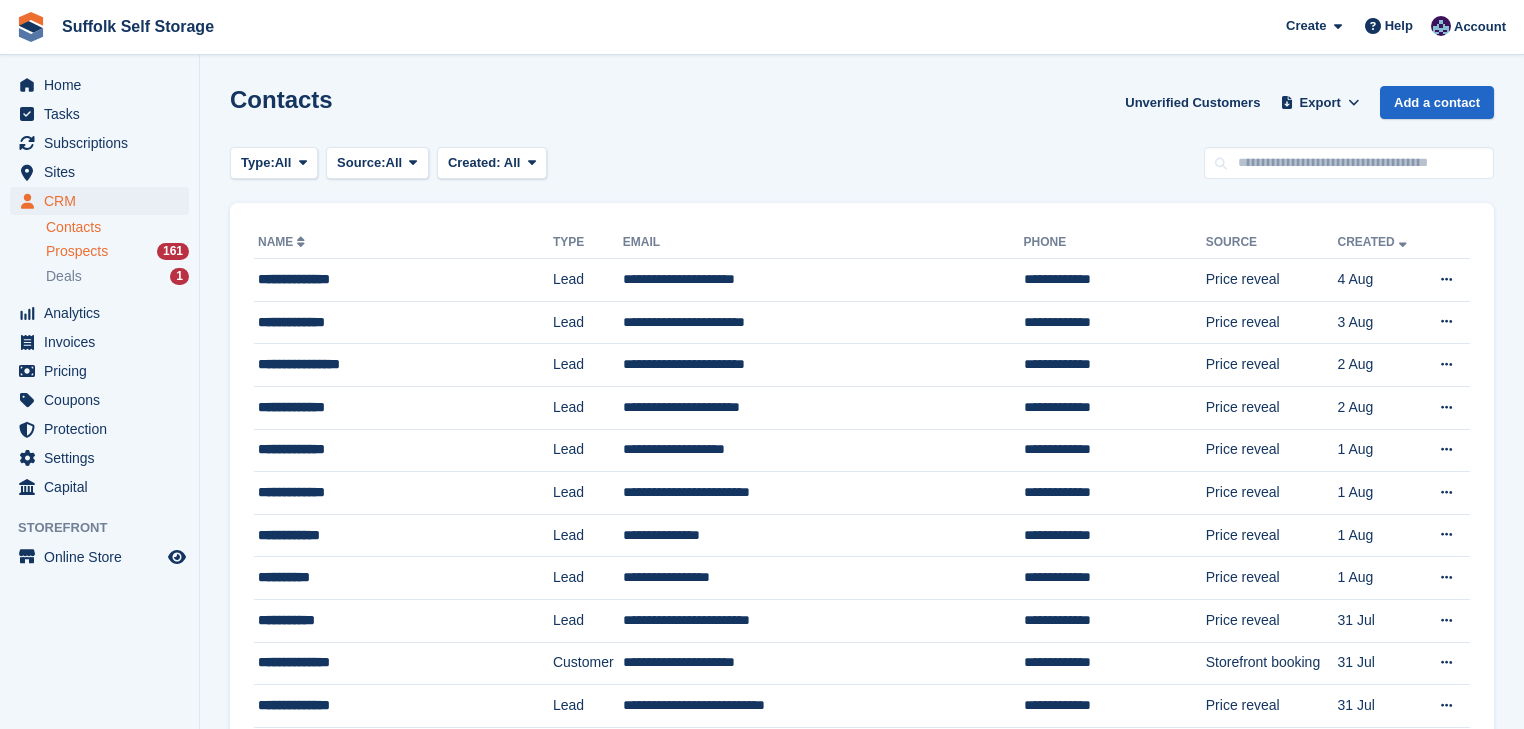 click on "Prospects" at bounding box center (77, 251) 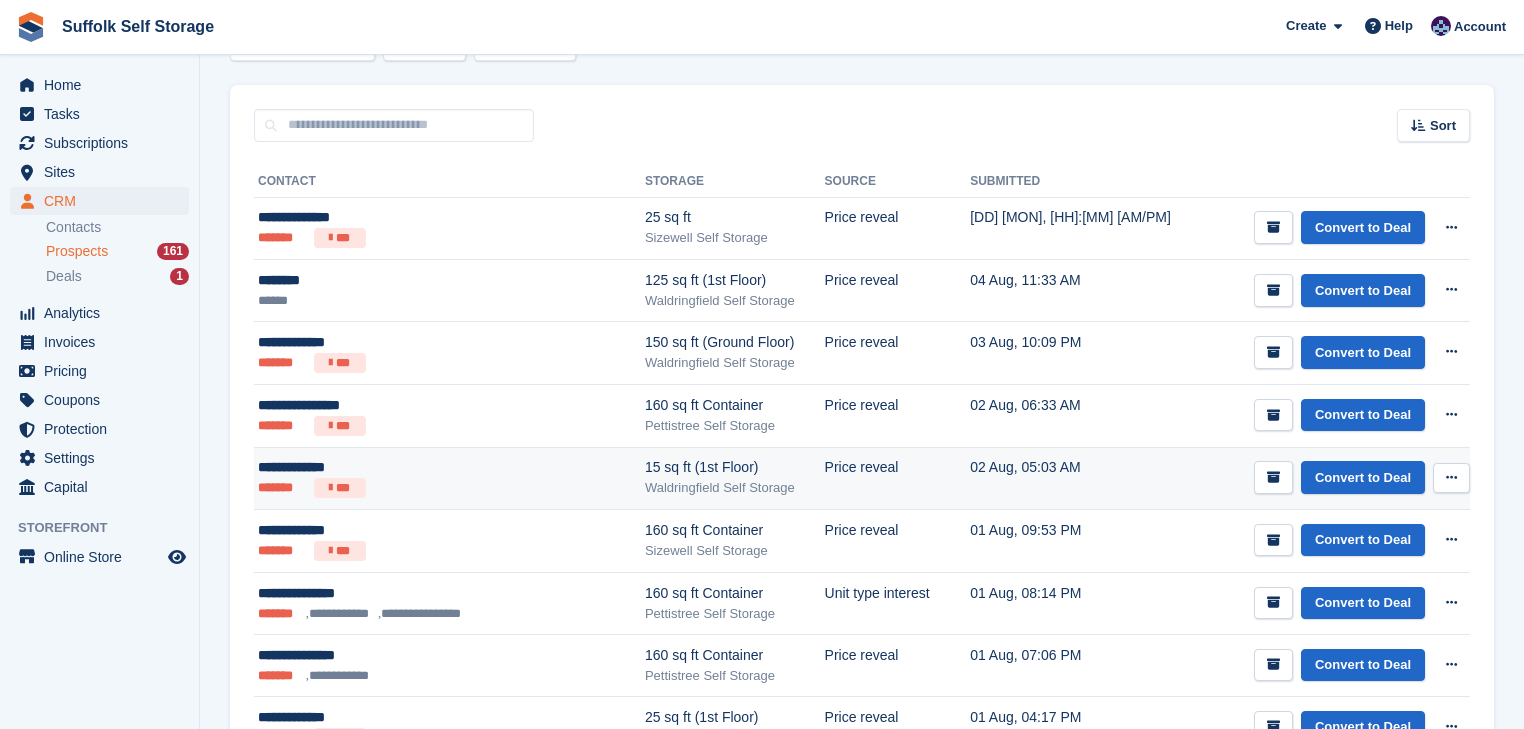 scroll, scrollTop: 160, scrollLeft: 0, axis: vertical 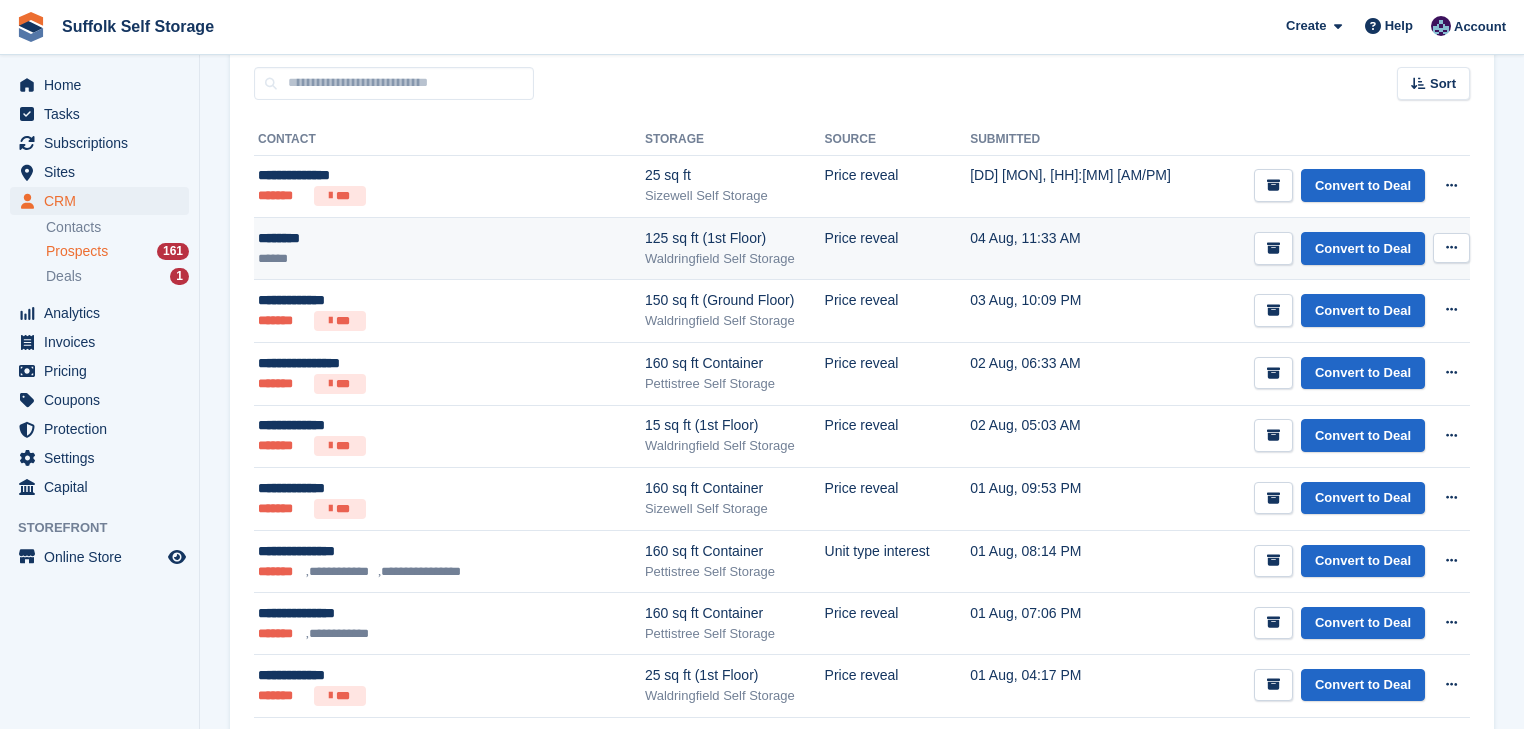 click on "******" at bounding box center (419, 259) 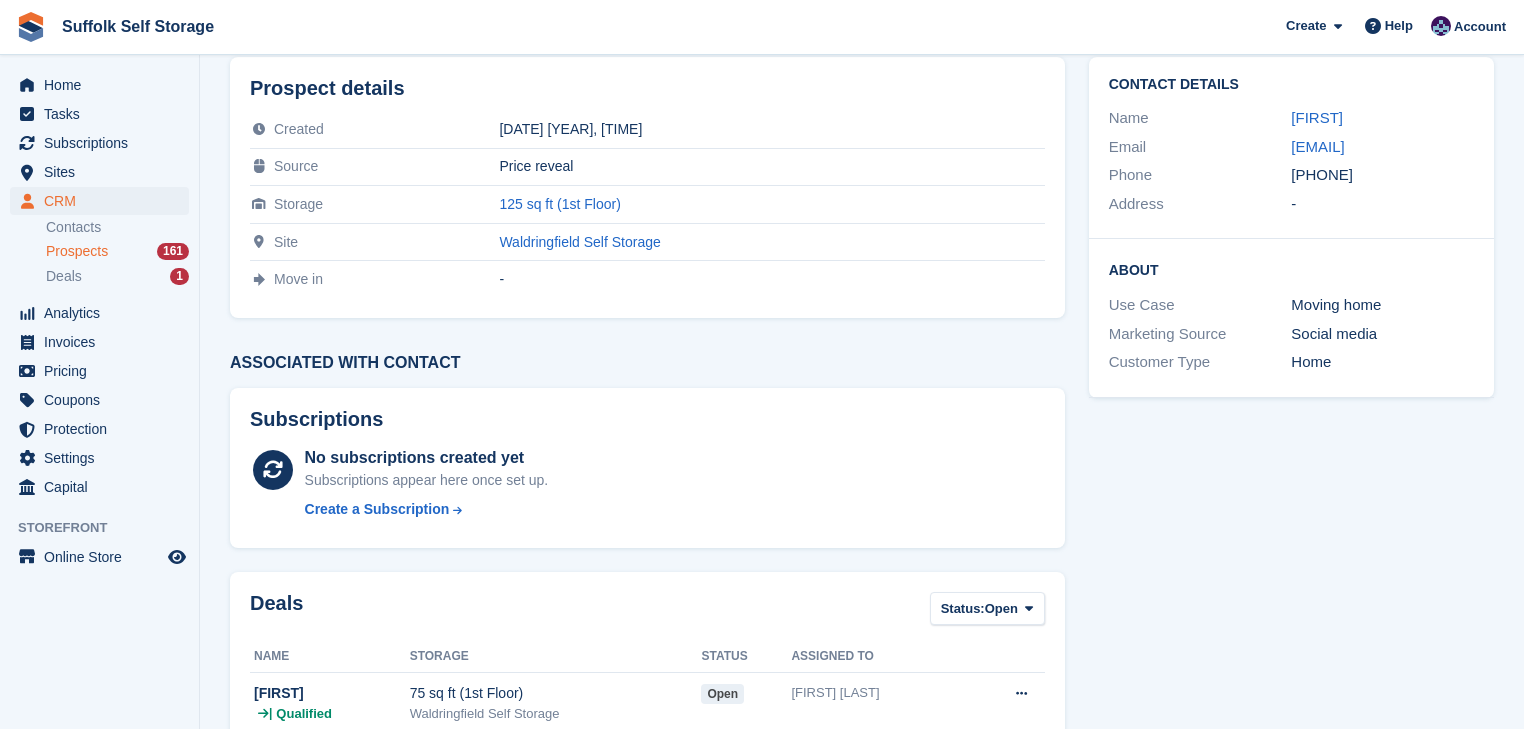 scroll, scrollTop: 0, scrollLeft: 0, axis: both 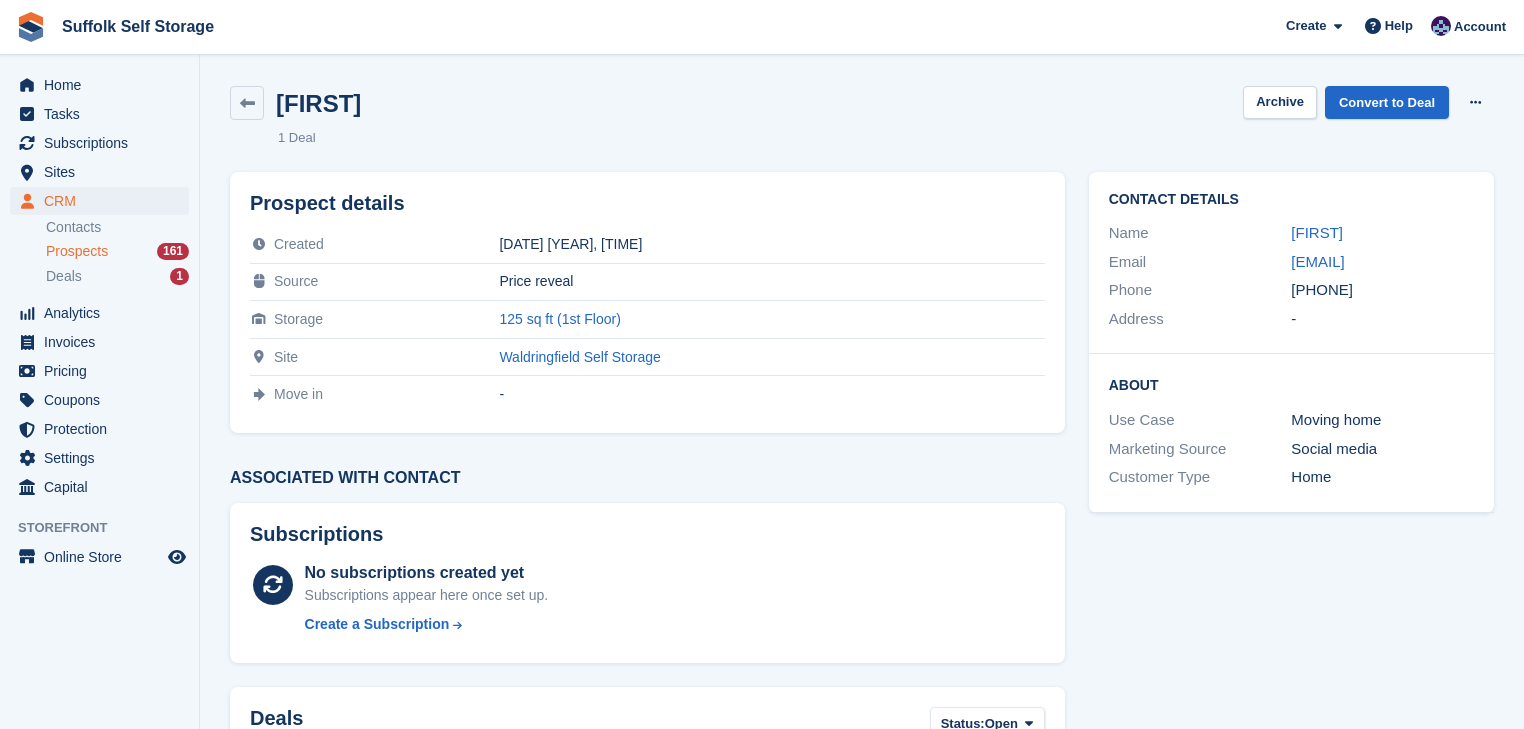 click on "Prospects" at bounding box center (77, 251) 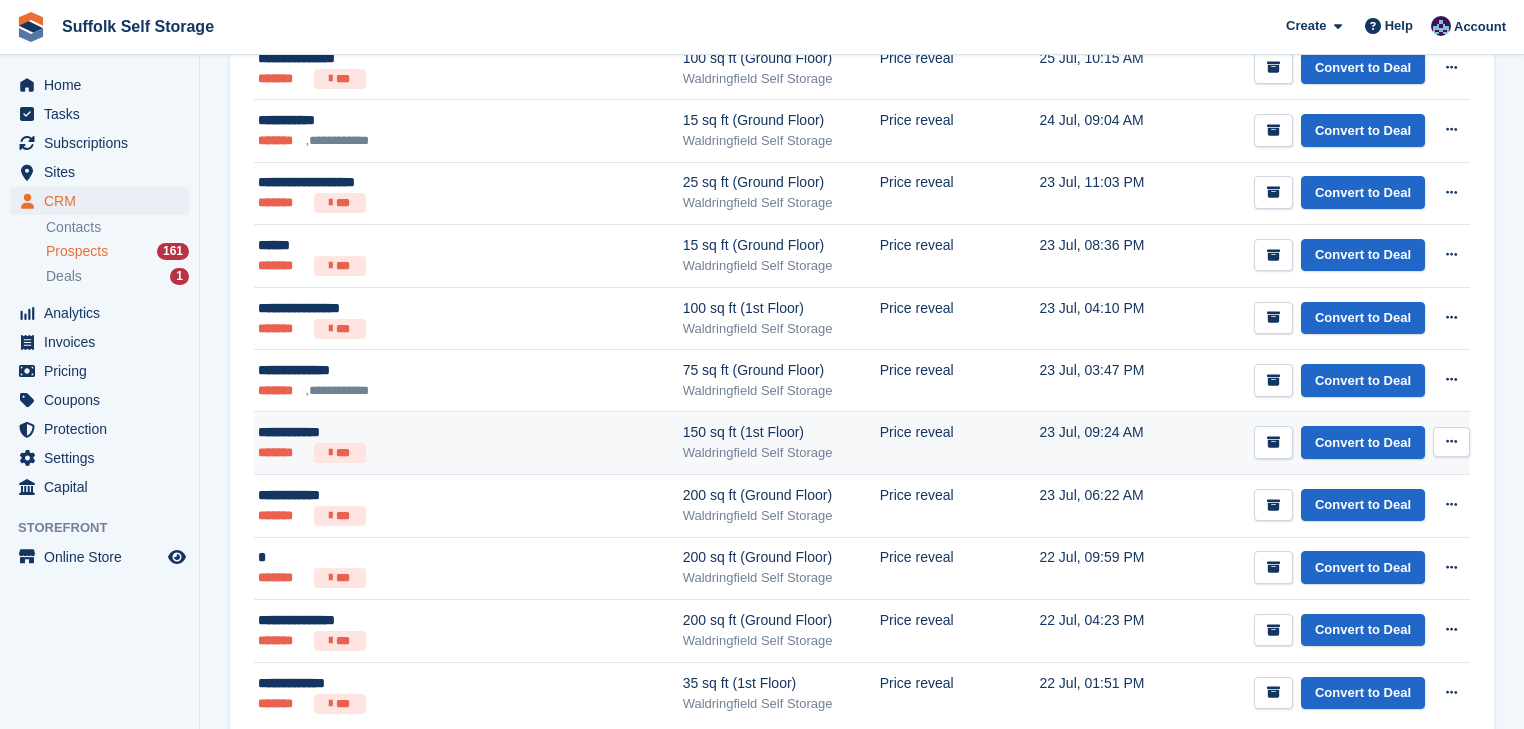 scroll, scrollTop: 2800, scrollLeft: 0, axis: vertical 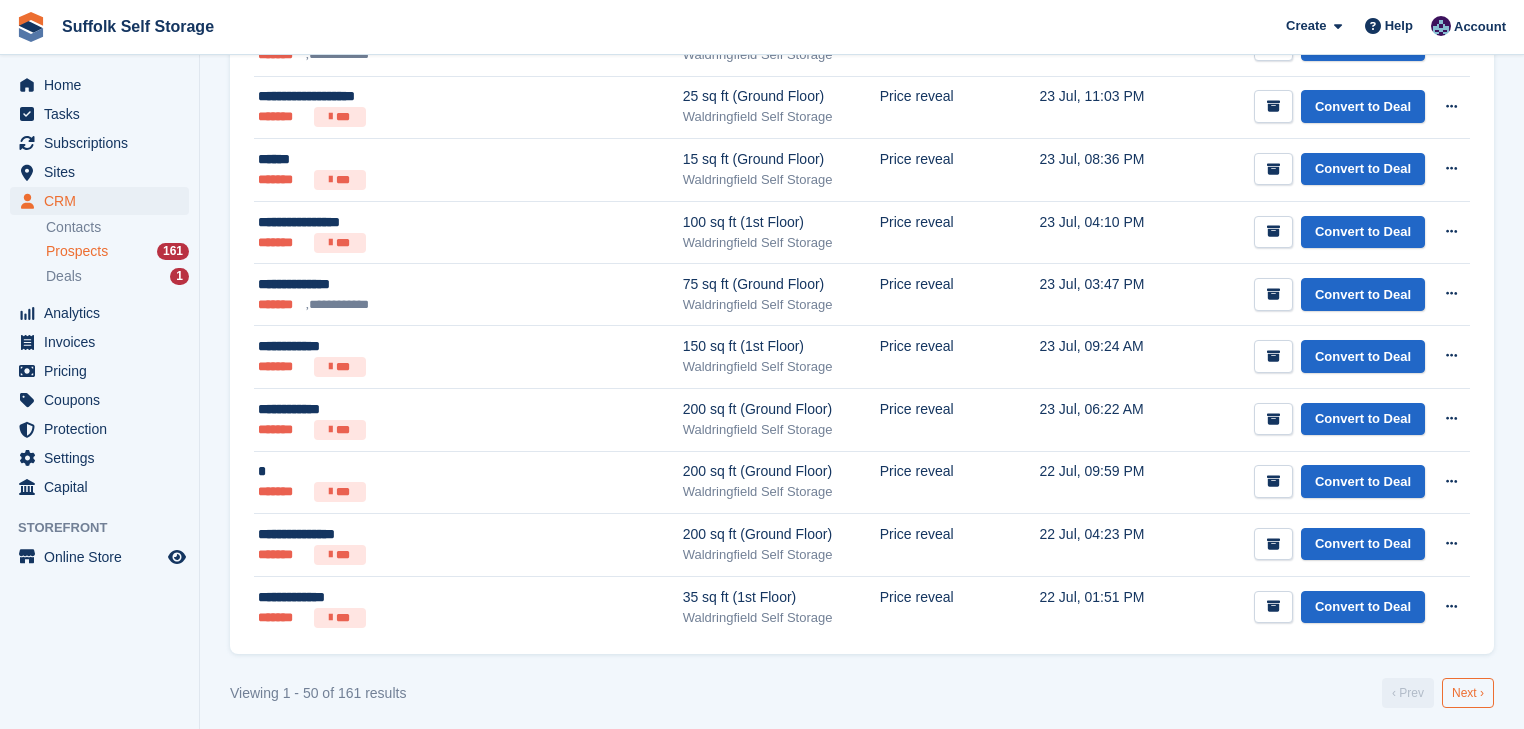 click on "Next ›" at bounding box center (1468, 693) 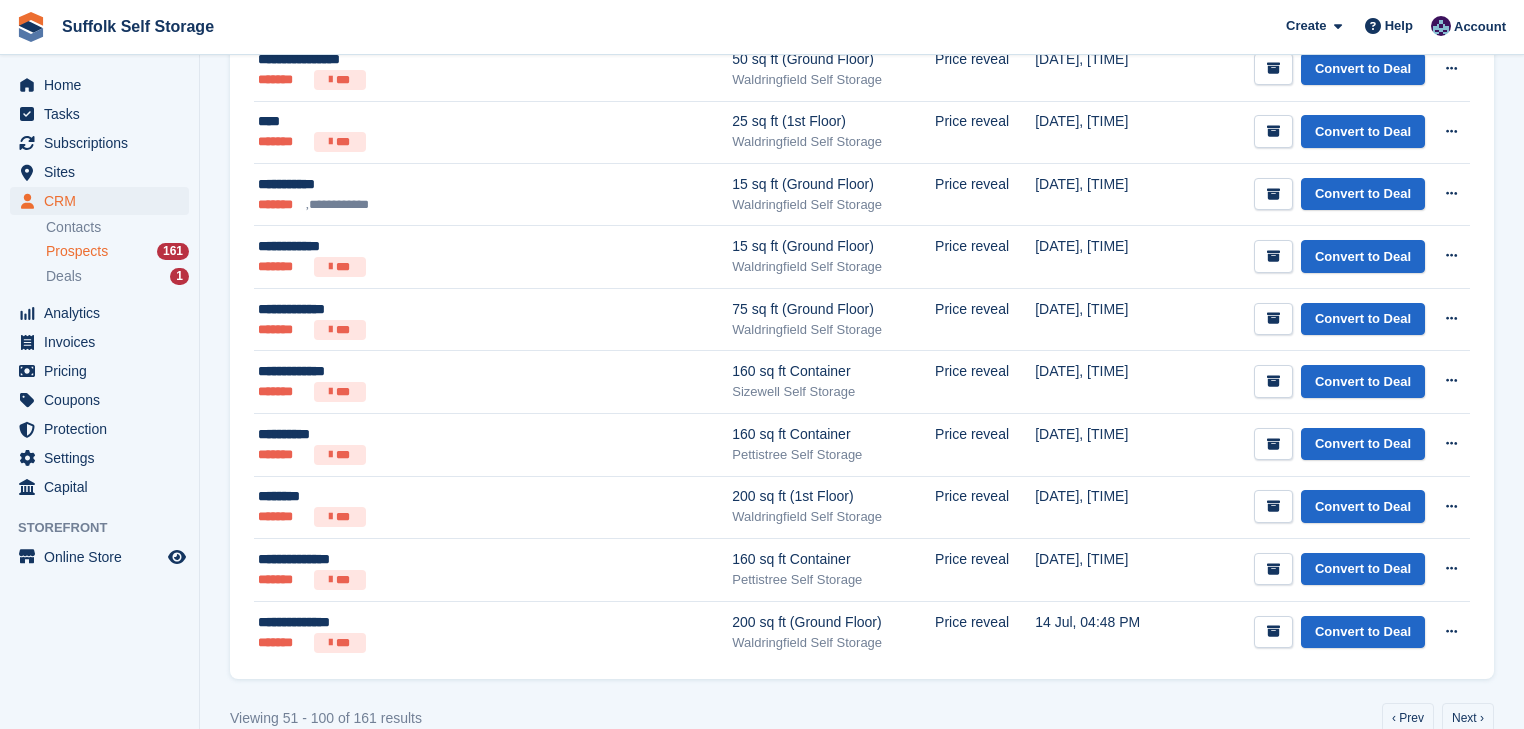 scroll, scrollTop: 2796, scrollLeft: 0, axis: vertical 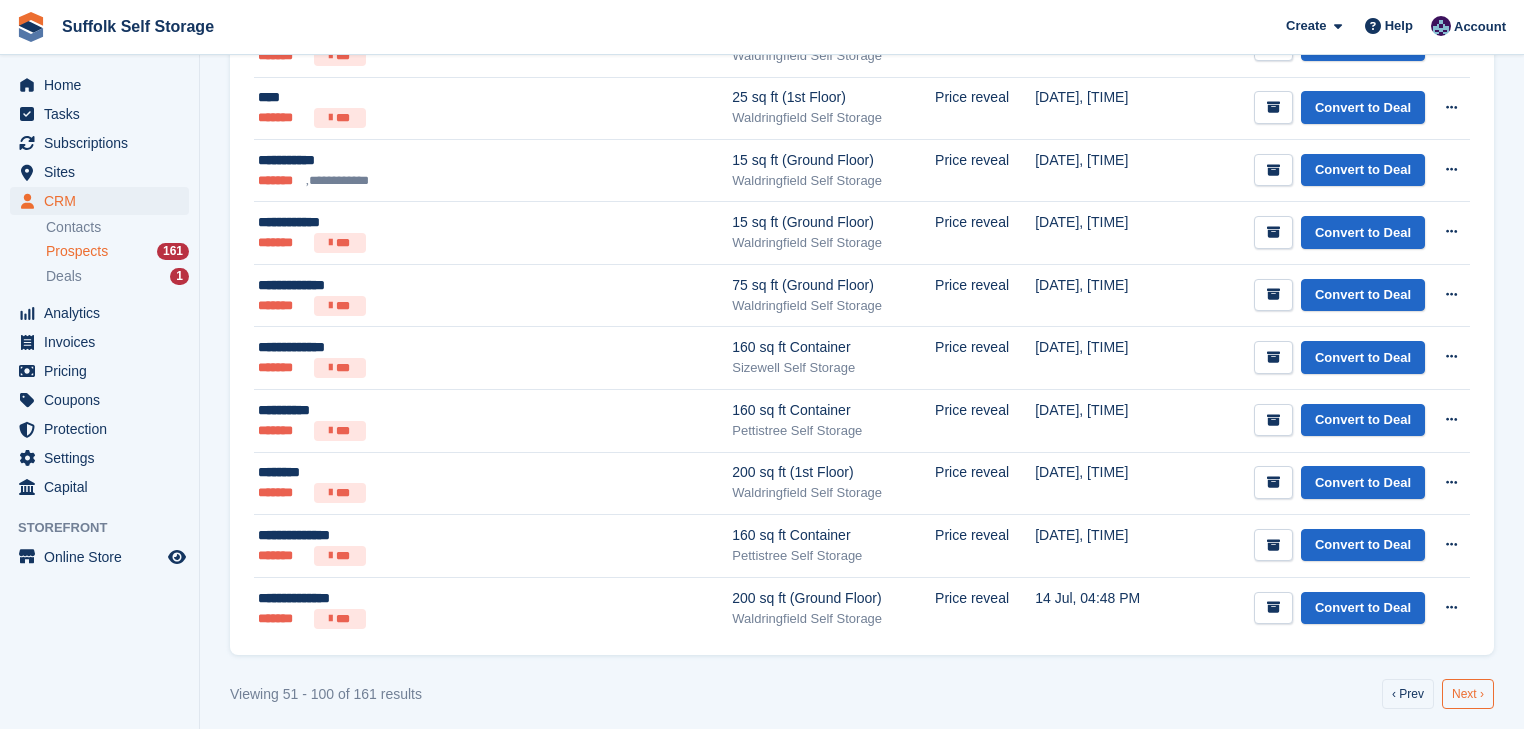 click on "Next ›" at bounding box center (1468, 694) 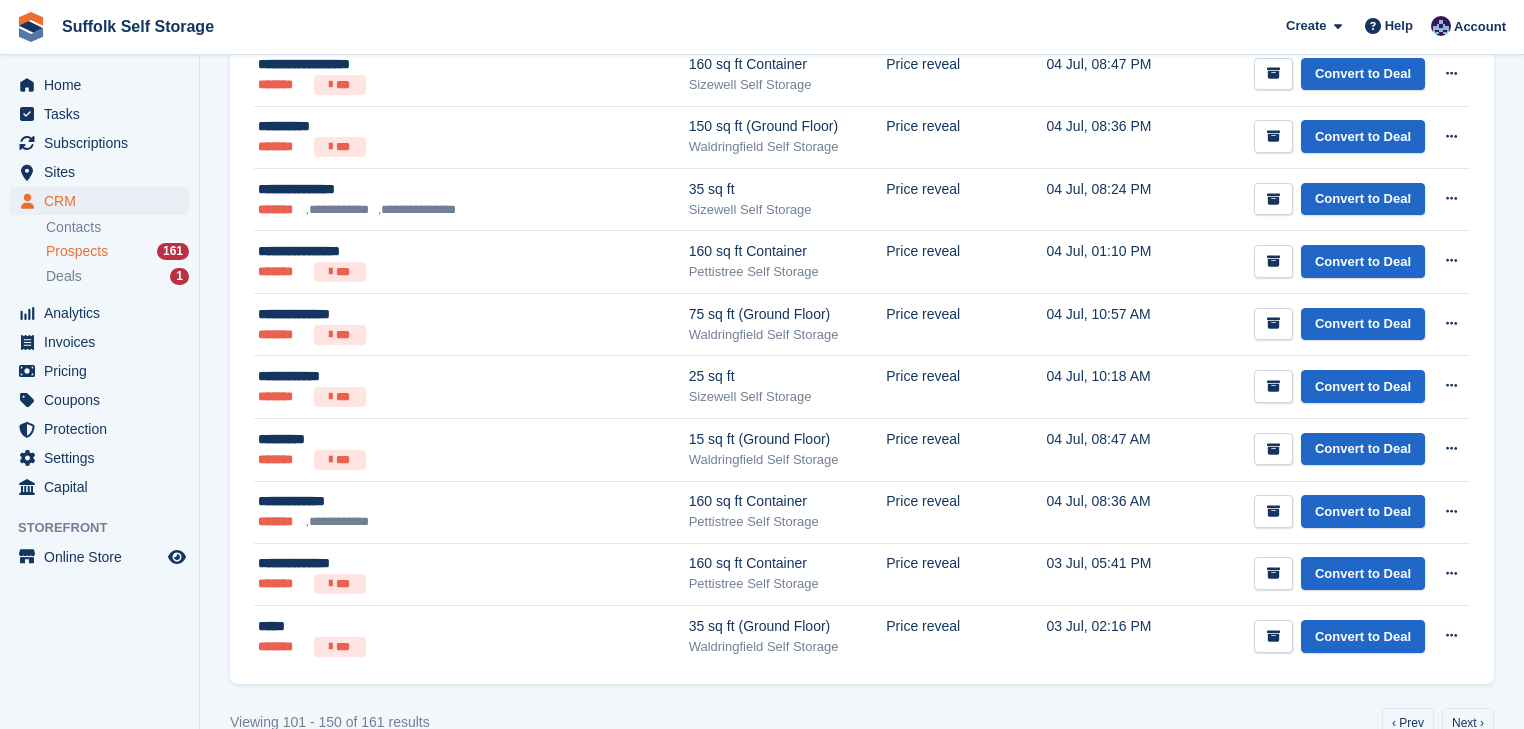 scroll, scrollTop: 2797, scrollLeft: 0, axis: vertical 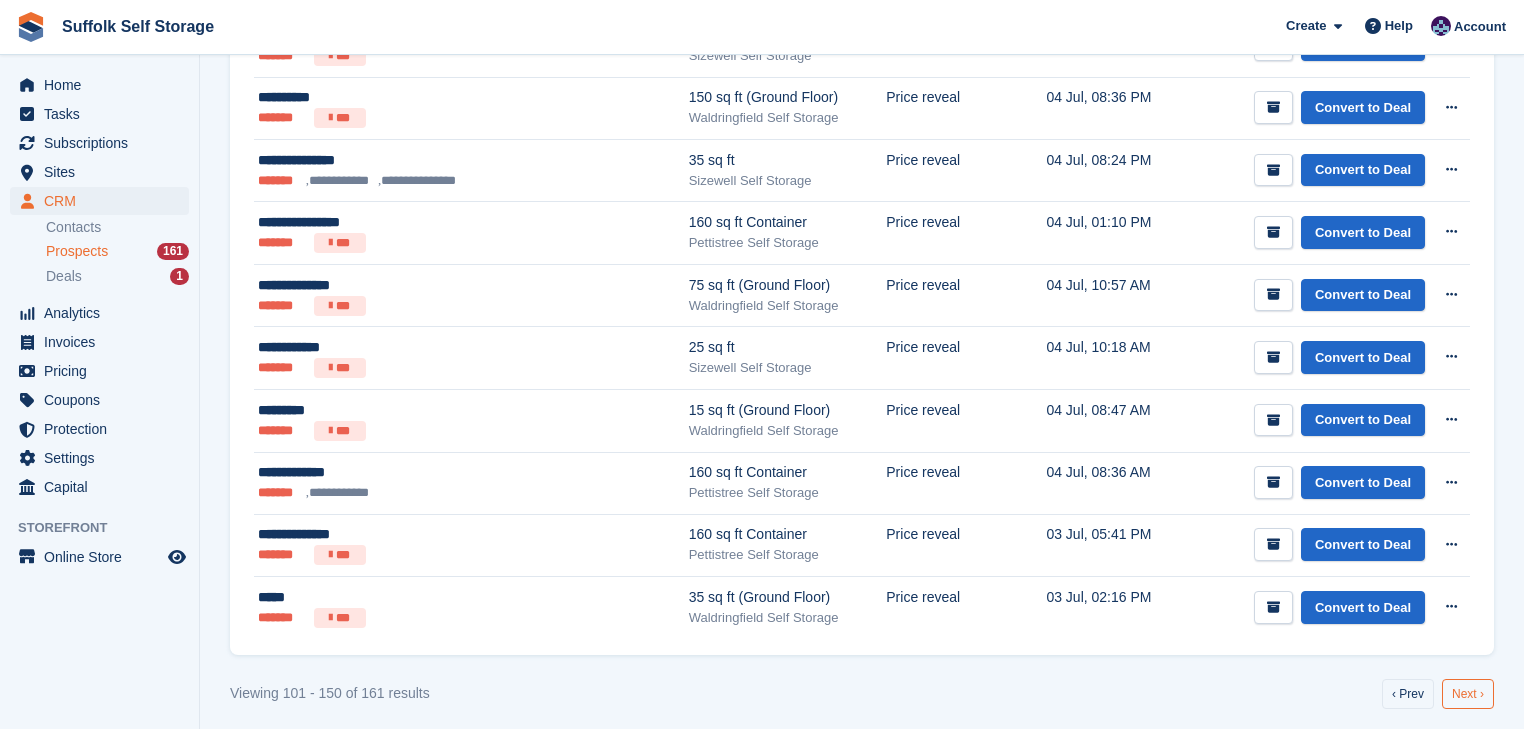 click on "Next ›" at bounding box center [1468, 694] 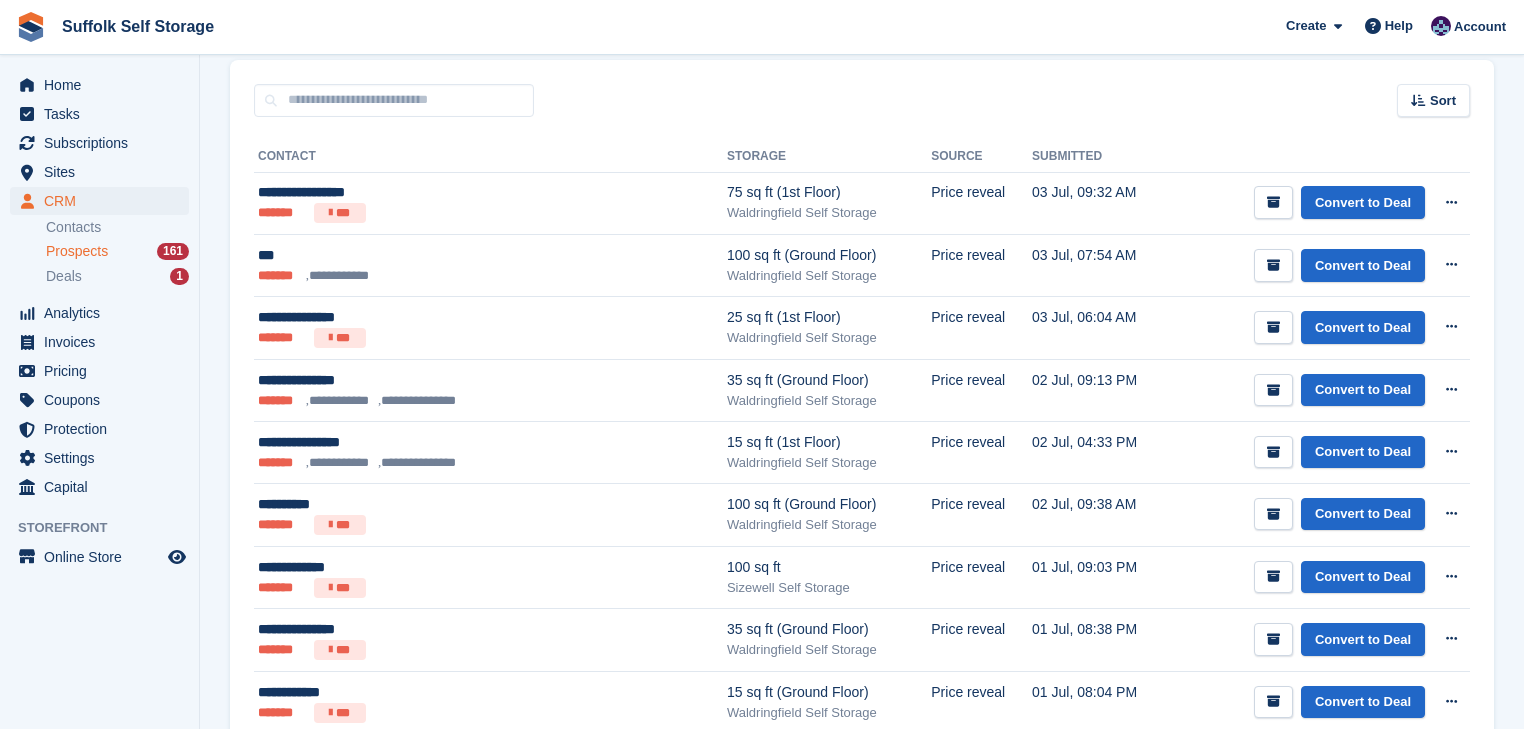 scroll, scrollTop: 369, scrollLeft: 0, axis: vertical 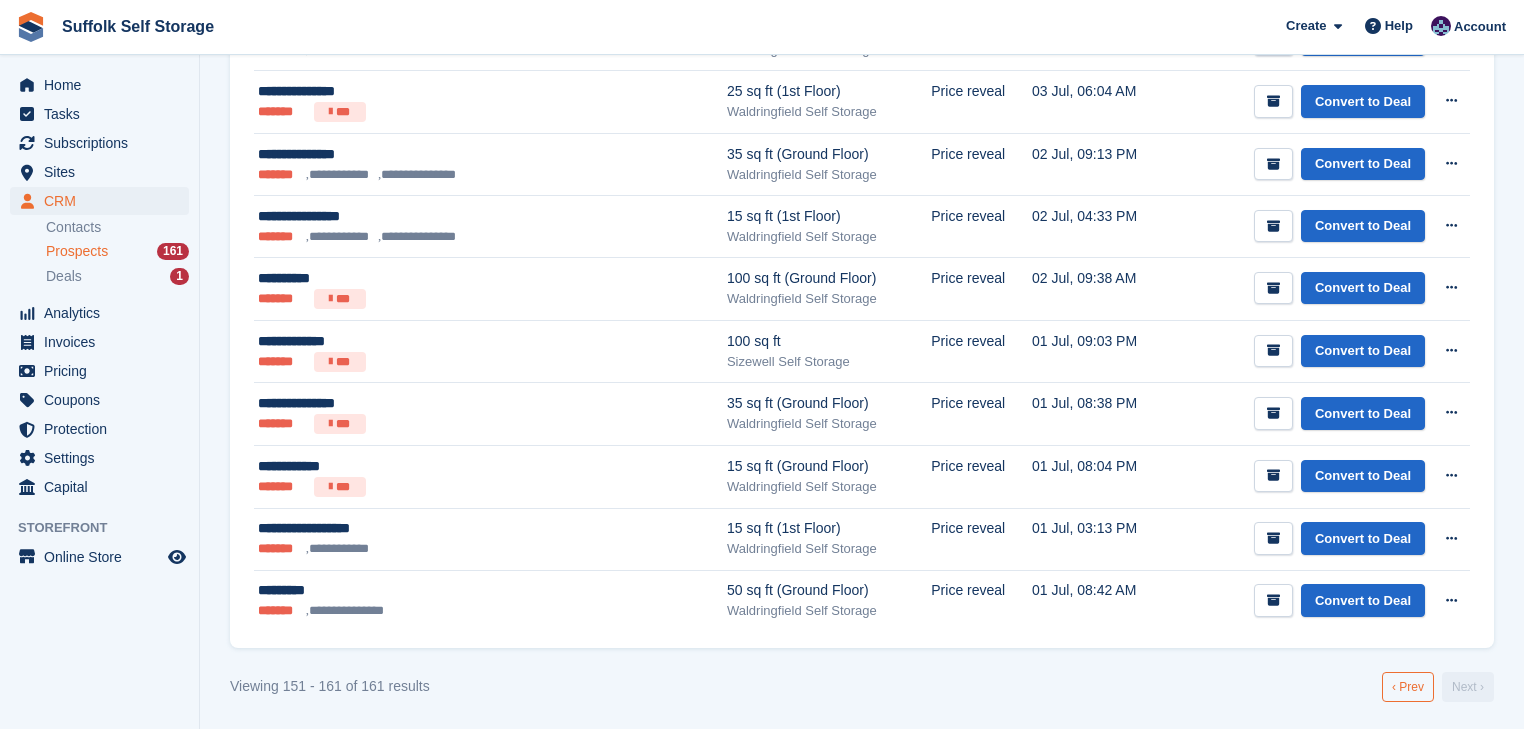 click on "‹ Prev" at bounding box center [1408, 687] 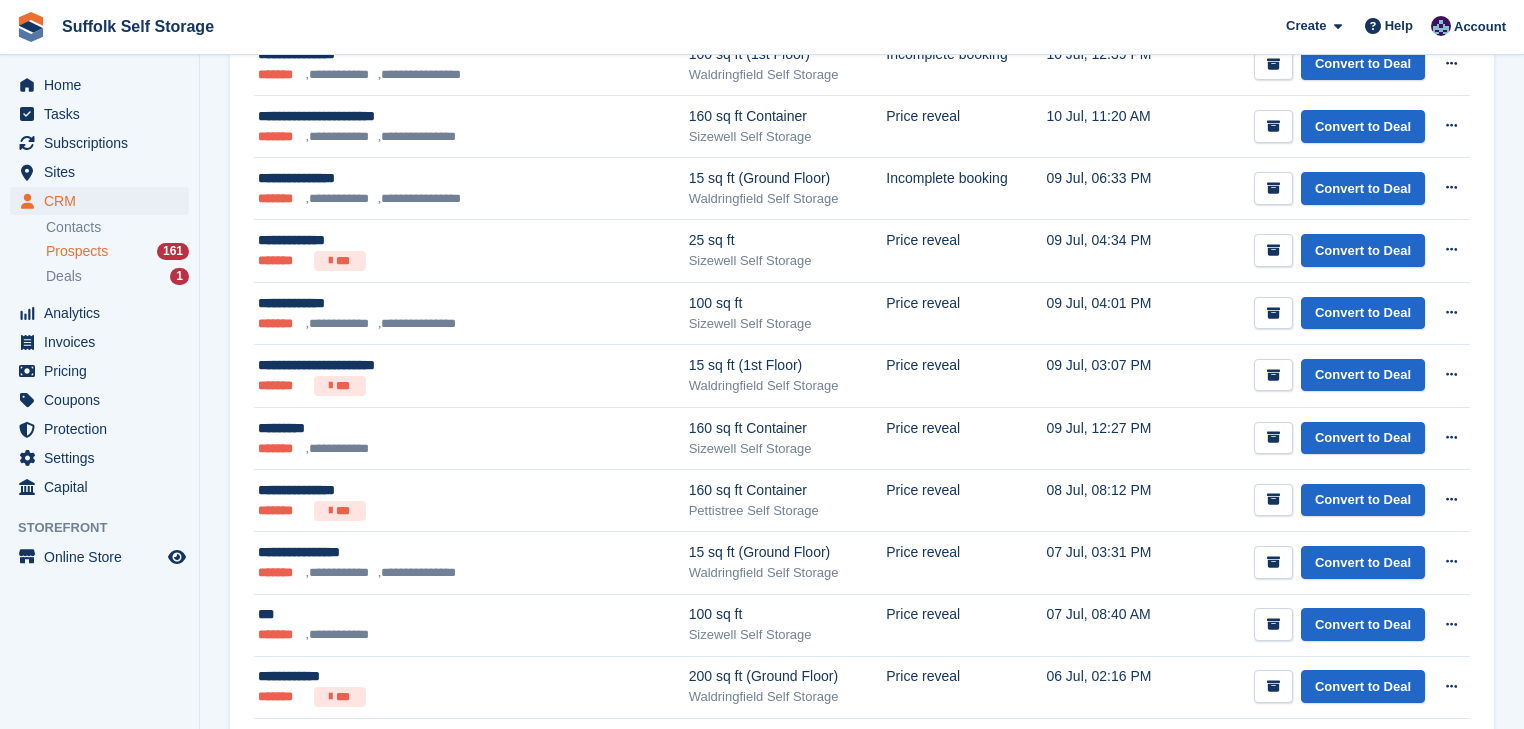 scroll, scrollTop: 2797, scrollLeft: 0, axis: vertical 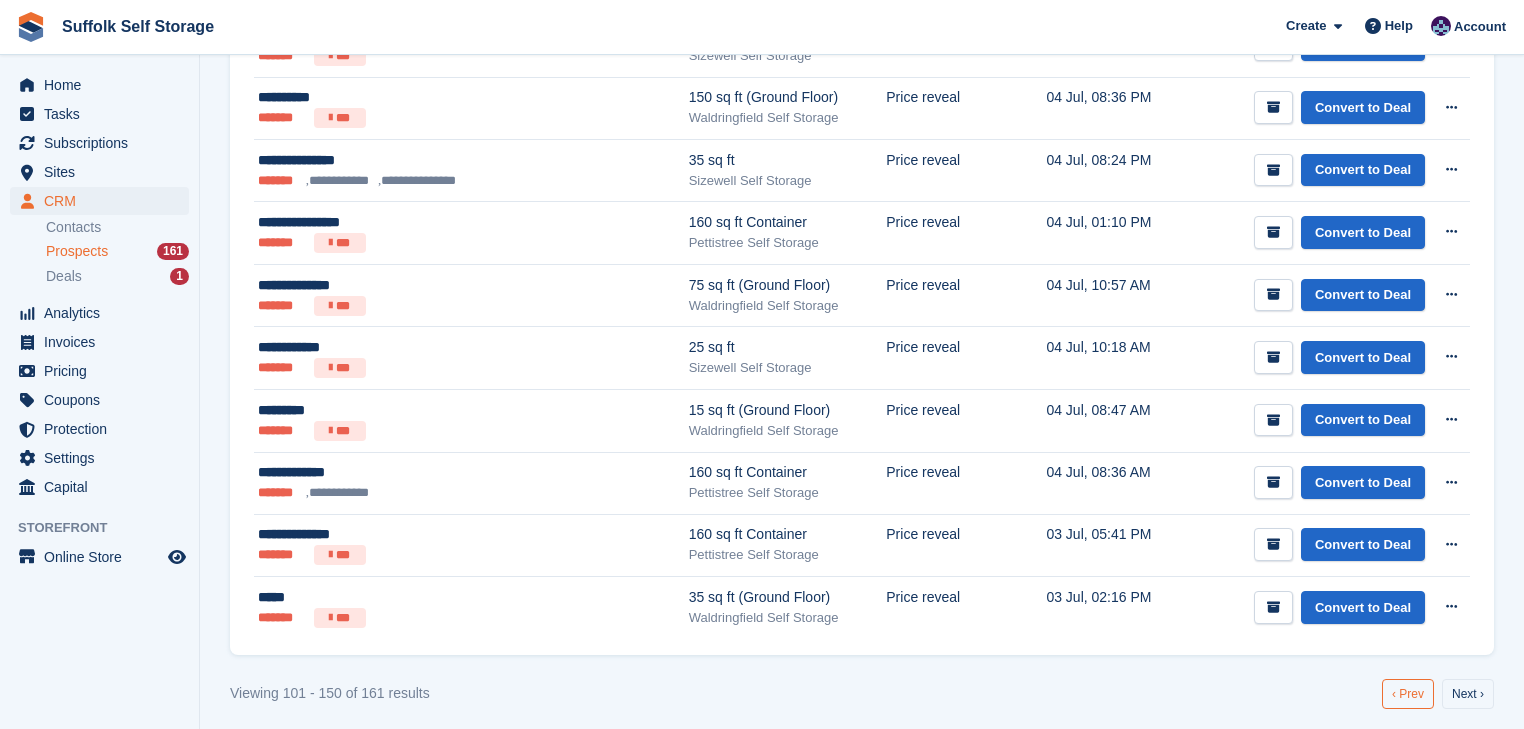 click on "‹ Prev" at bounding box center (1408, 694) 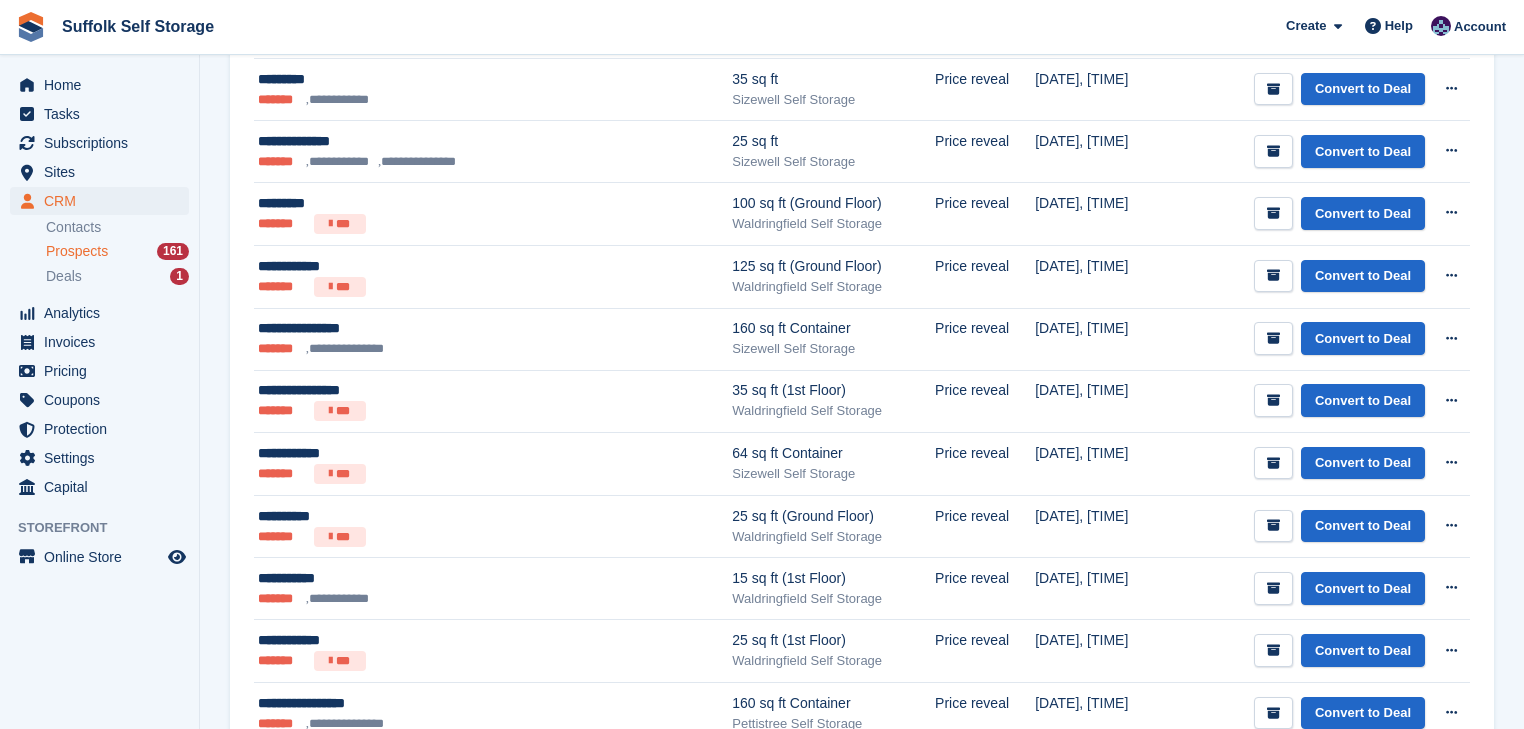 scroll, scrollTop: 2796, scrollLeft: 0, axis: vertical 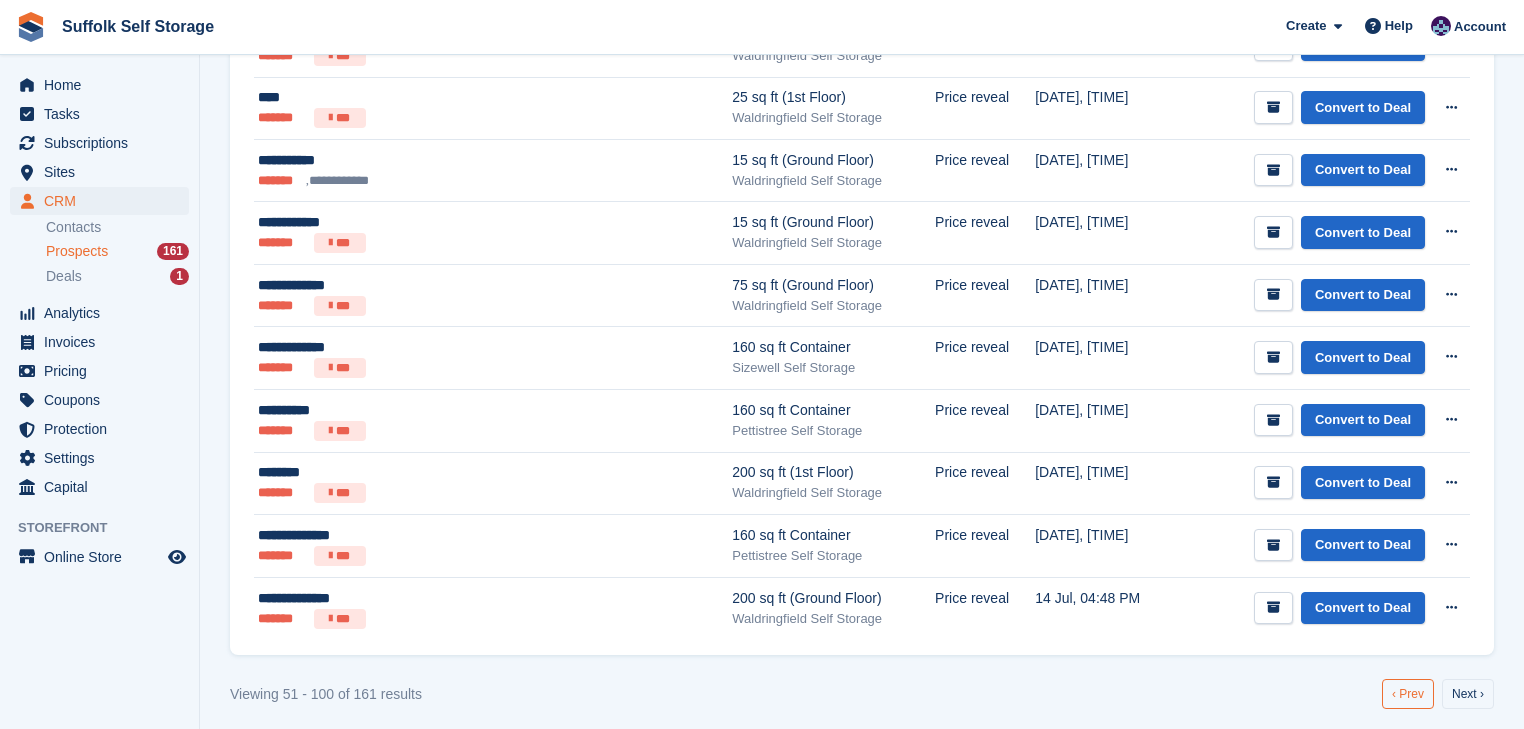 click on "‹ Prev" at bounding box center [1408, 694] 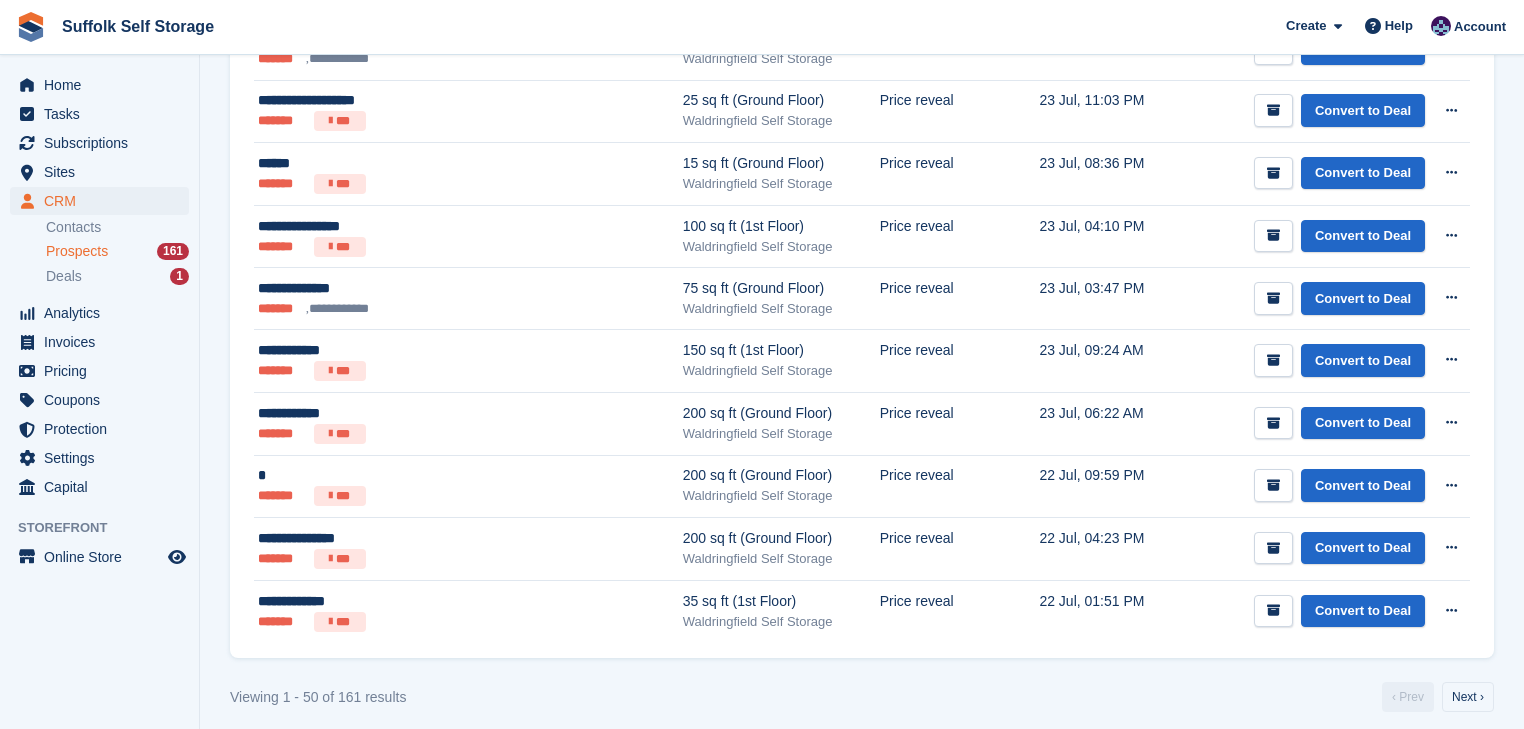 scroll, scrollTop: 0, scrollLeft: 0, axis: both 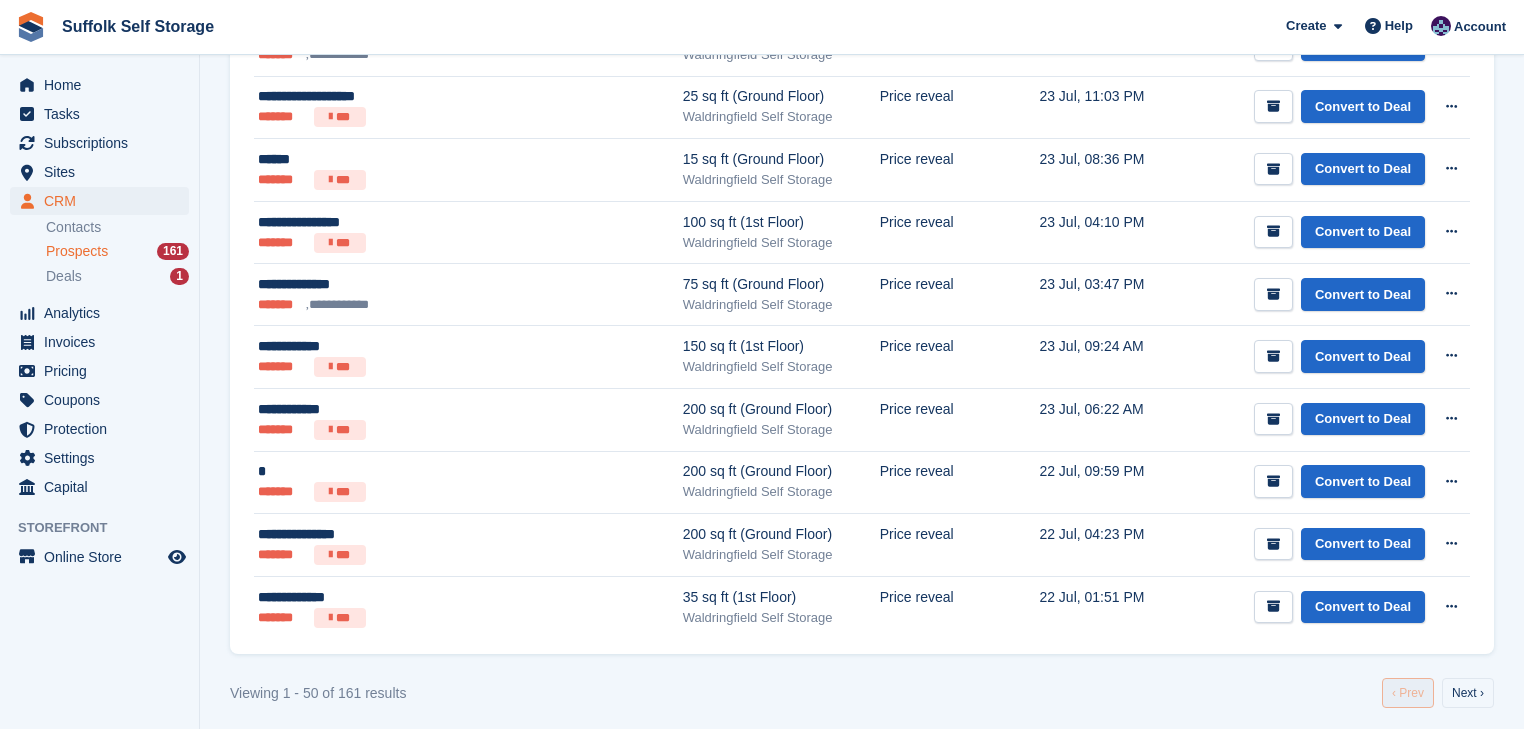 click on "‹ Prev" at bounding box center [1408, 693] 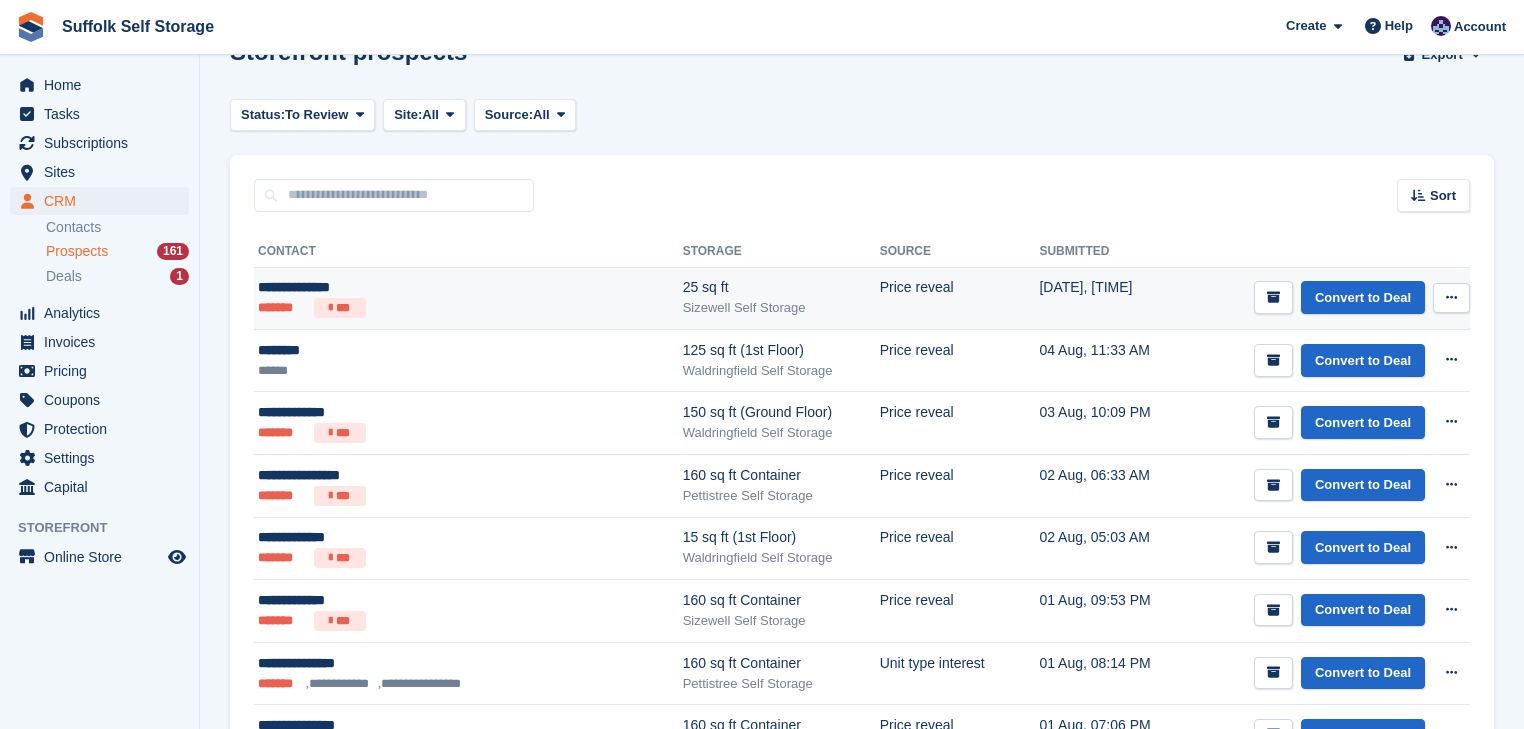 scroll, scrollTop: 0, scrollLeft: 0, axis: both 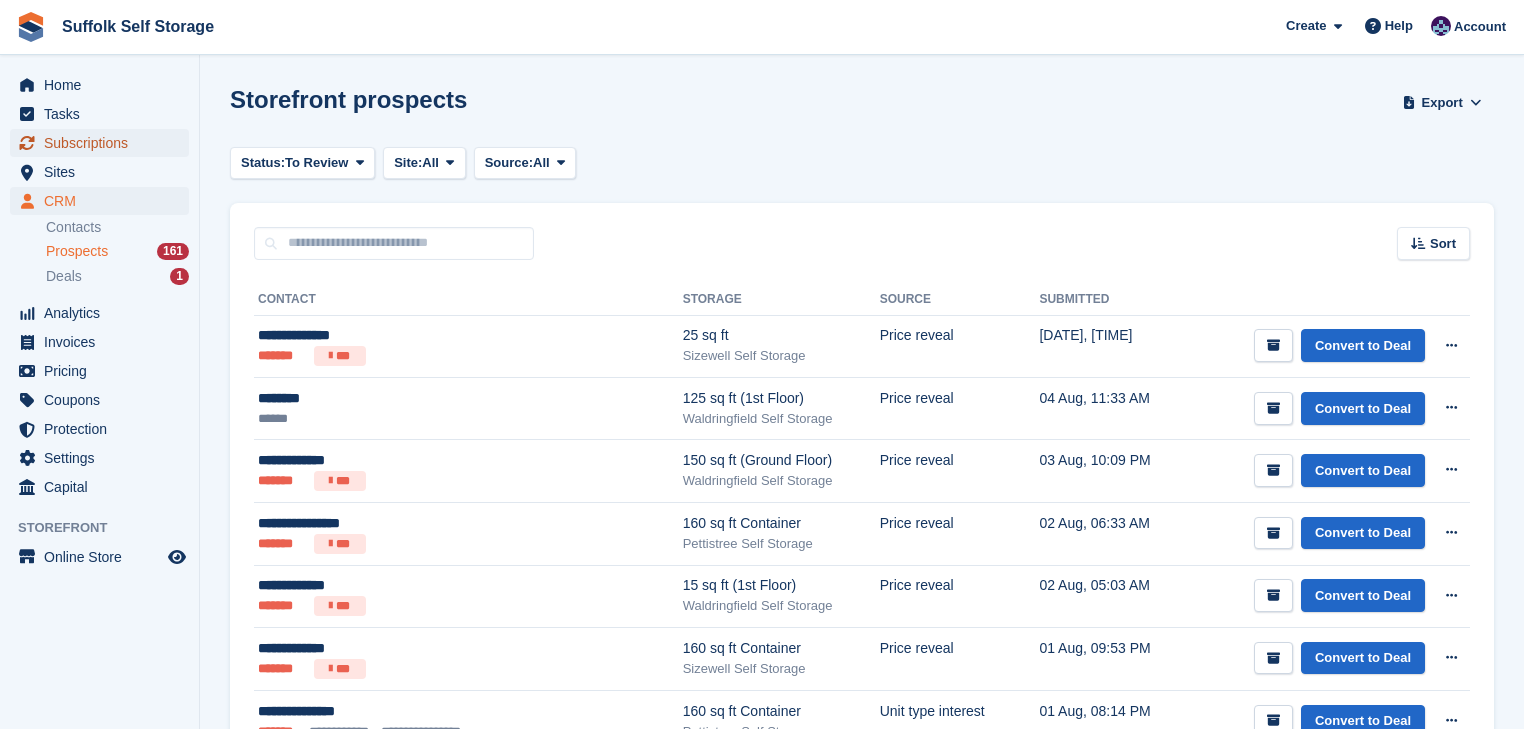 click on "Subscriptions" at bounding box center [104, 143] 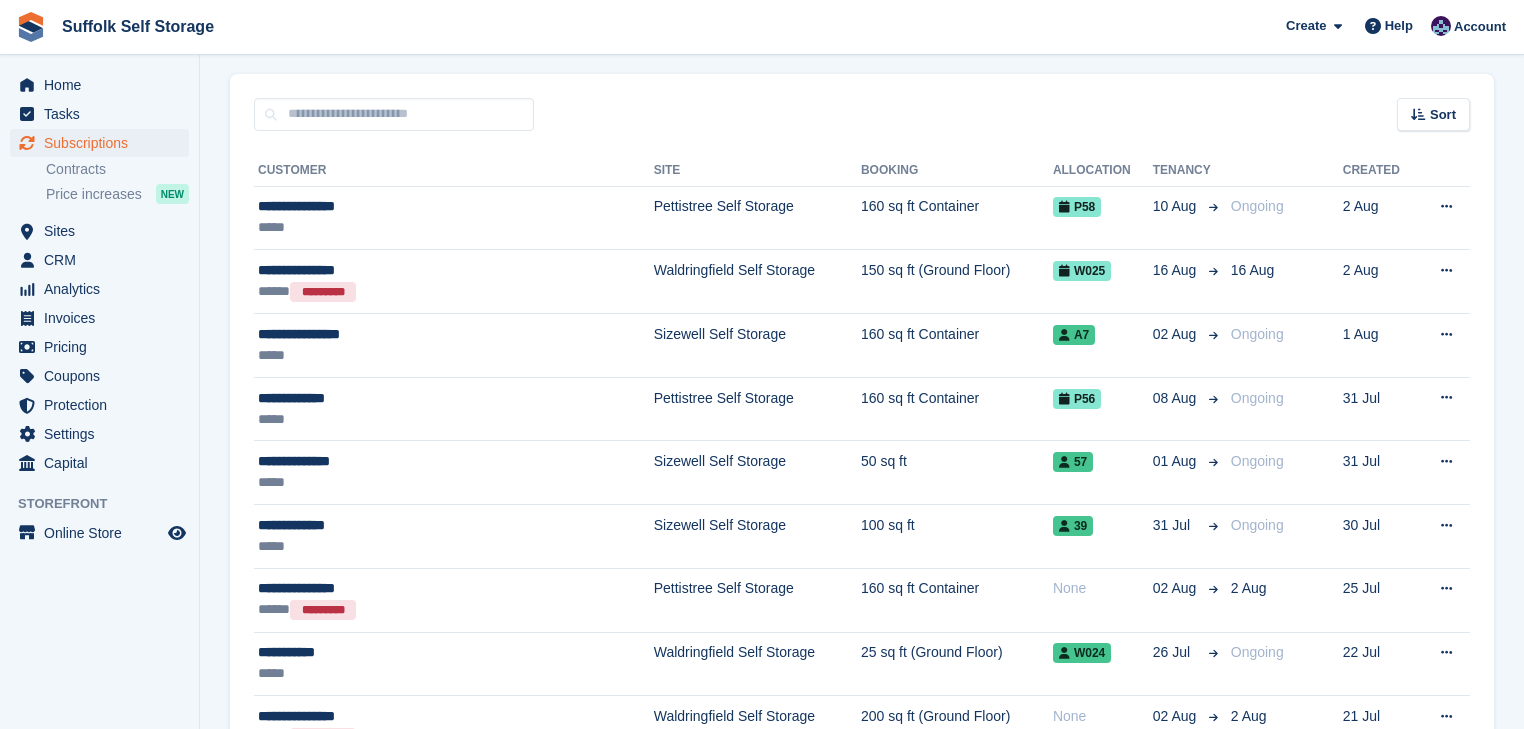 scroll, scrollTop: 0, scrollLeft: 0, axis: both 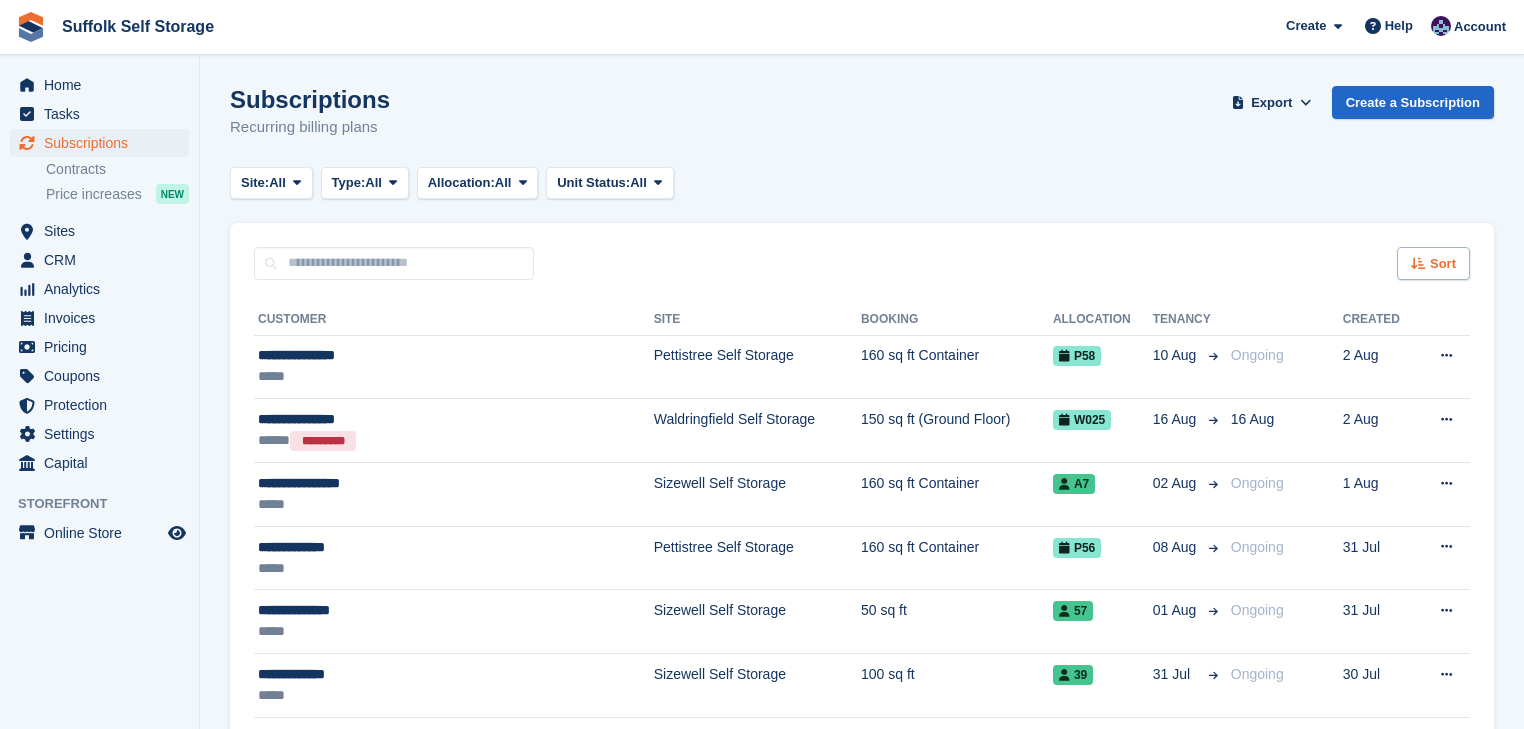 click on "Sort" at bounding box center [1443, 264] 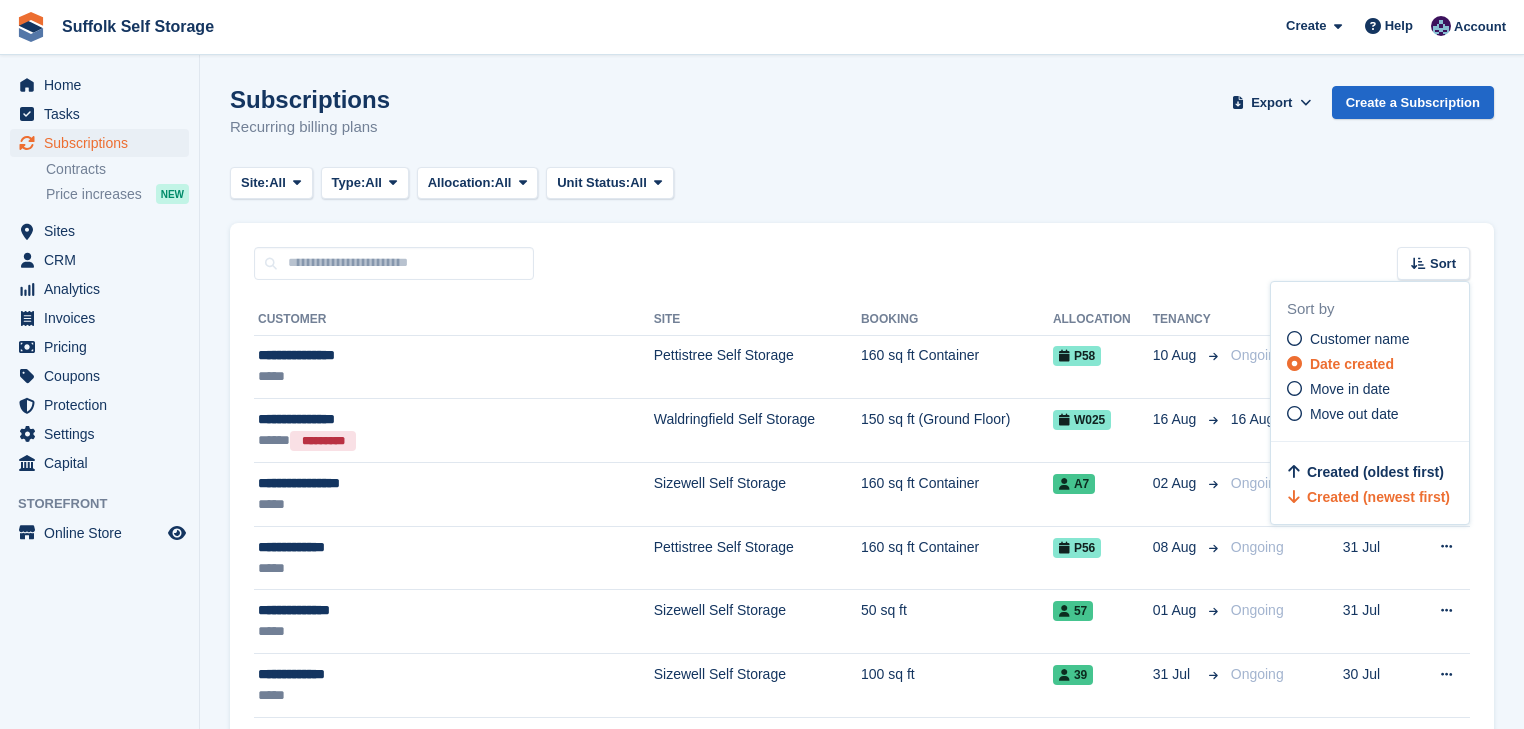 drag, startPoint x: 1336, startPoint y: 391, endPoint x: 1182, endPoint y: 387, distance: 154.05194 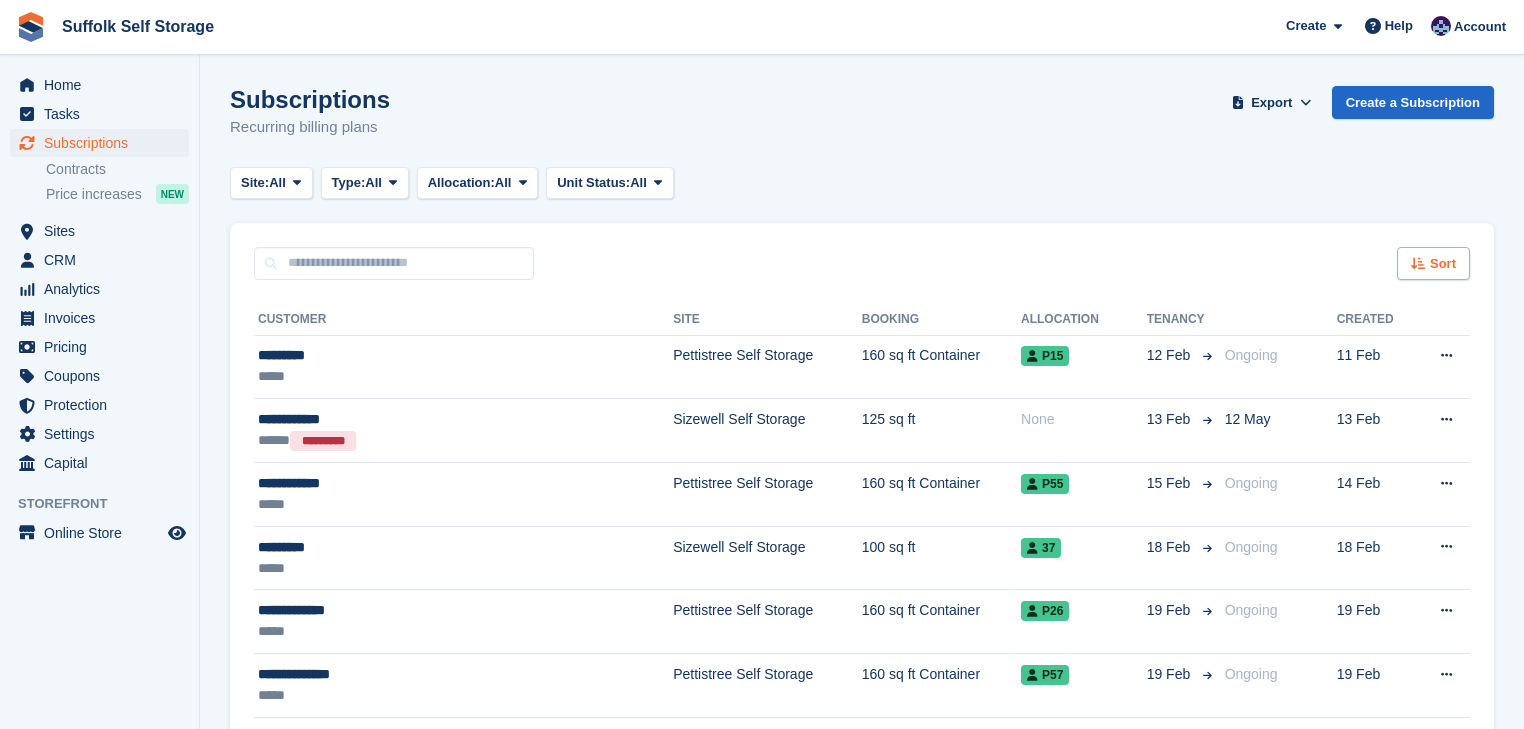 click on "Sort" at bounding box center (1443, 264) 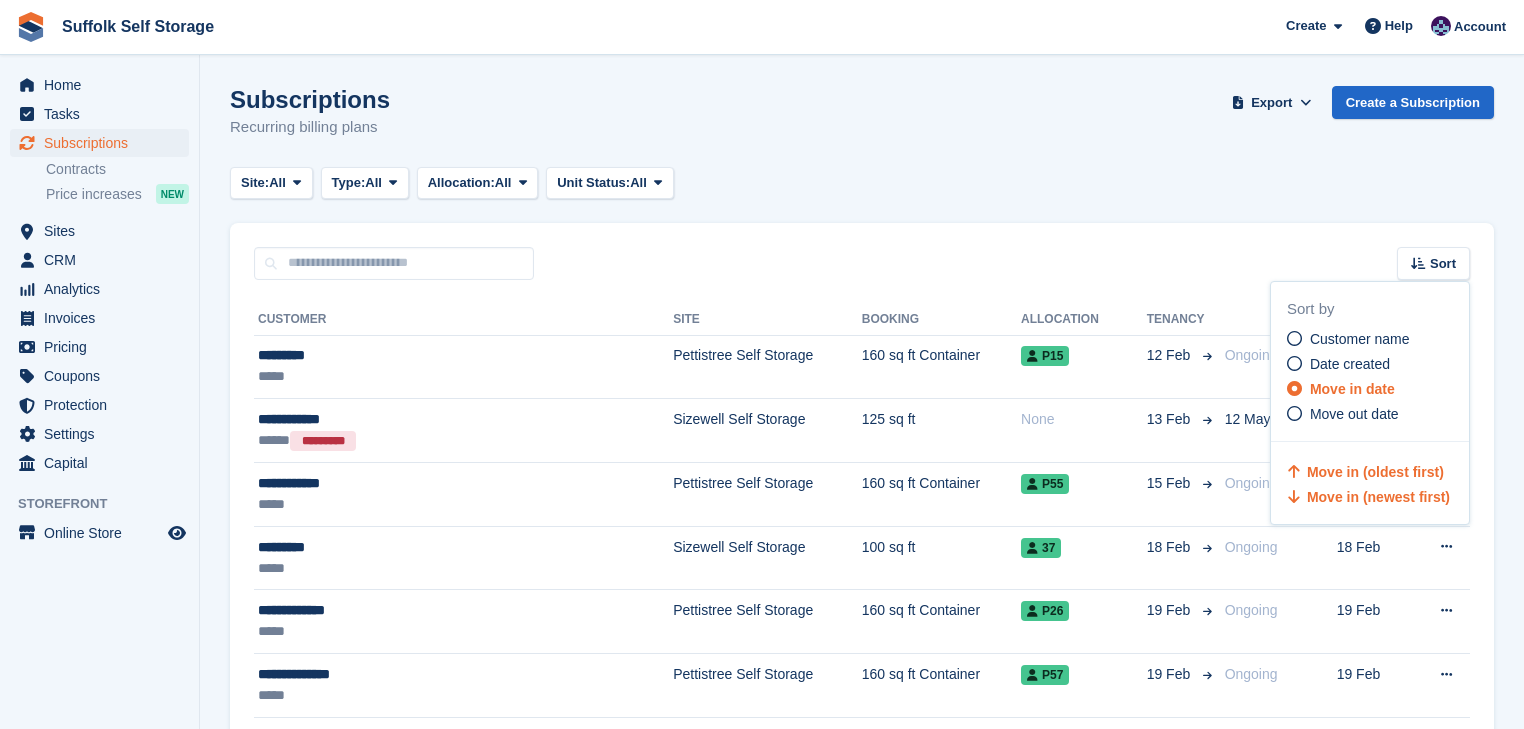 click on "Move in (newest first)" at bounding box center [1378, 497] 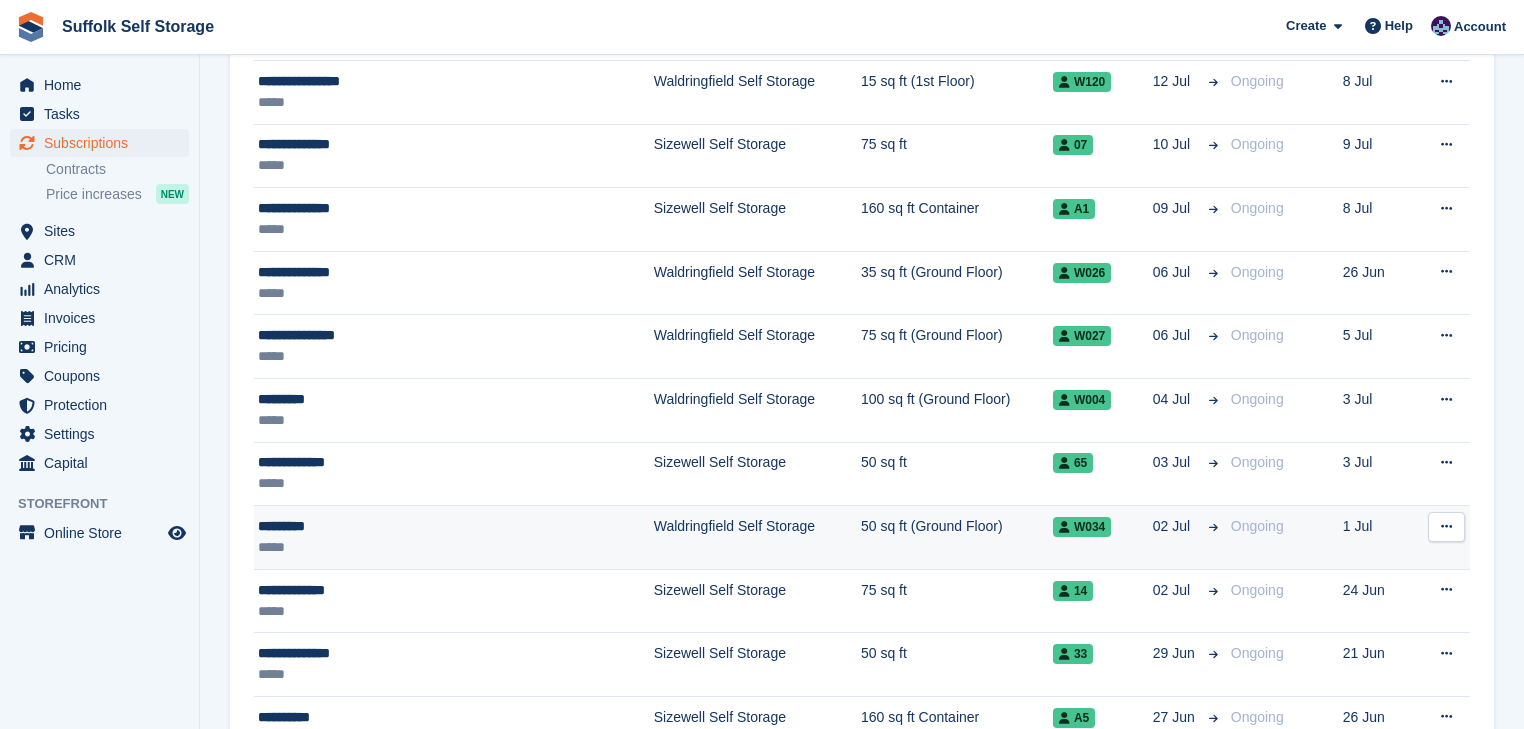 scroll, scrollTop: 1360, scrollLeft: 0, axis: vertical 